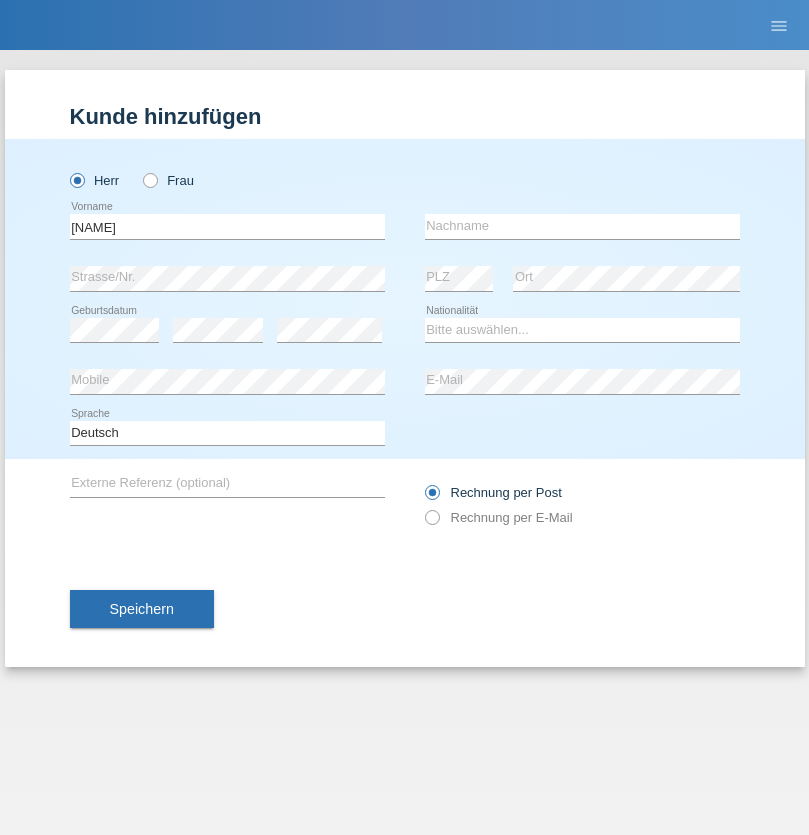 scroll, scrollTop: 0, scrollLeft: 0, axis: both 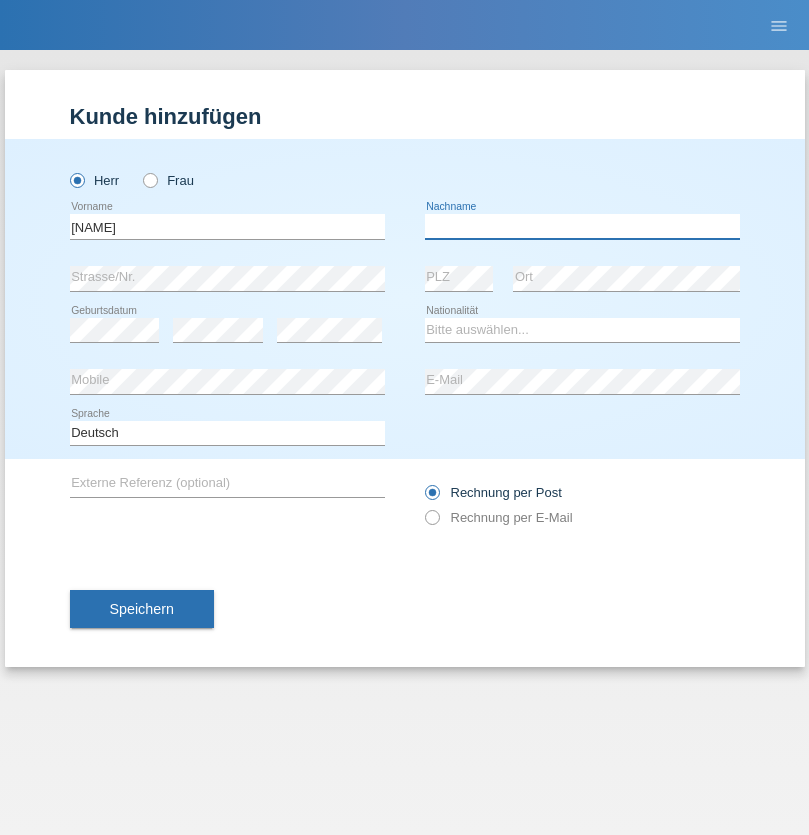 click at bounding box center (582, 226) 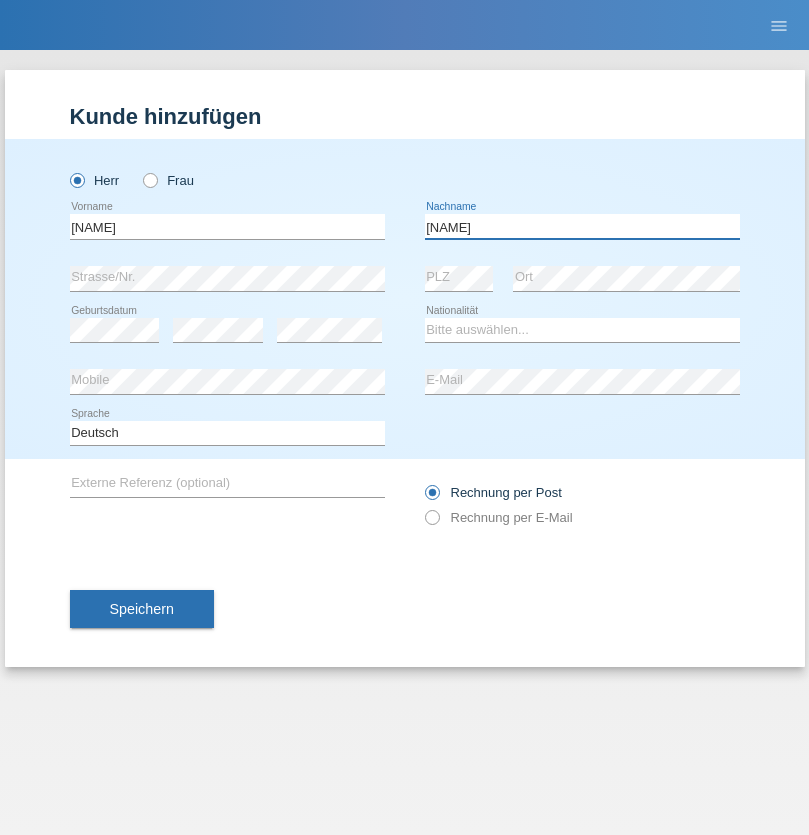 type on "Berger" 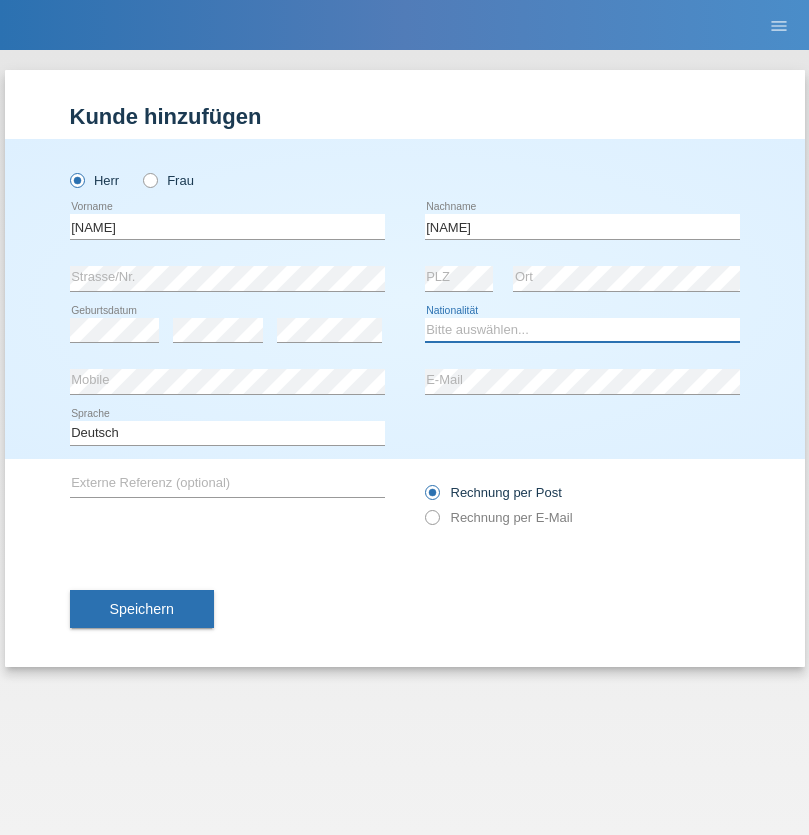 select on "CH" 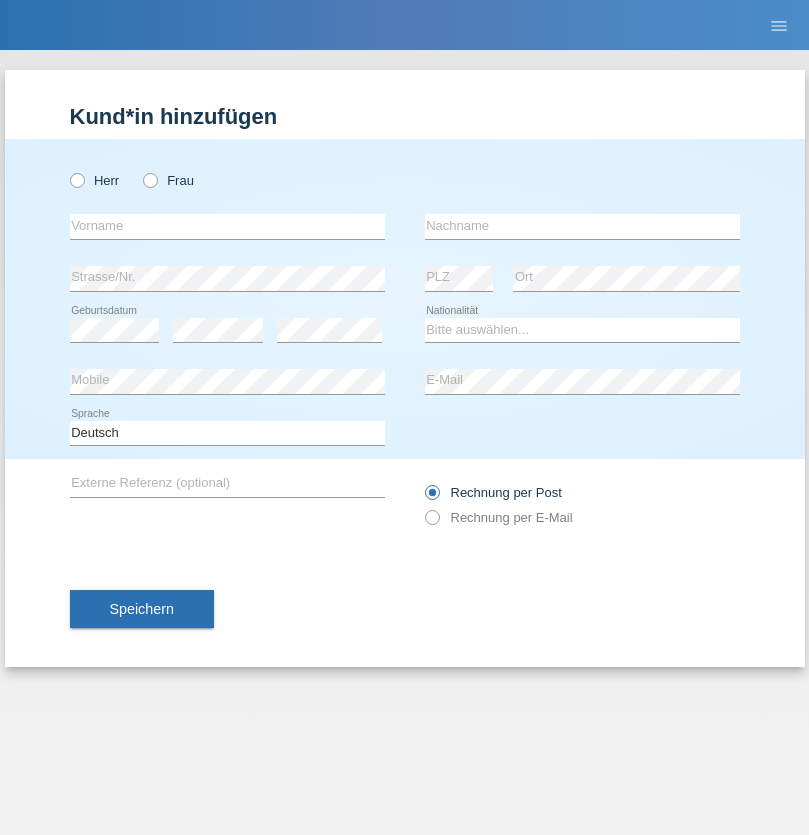 scroll, scrollTop: 0, scrollLeft: 0, axis: both 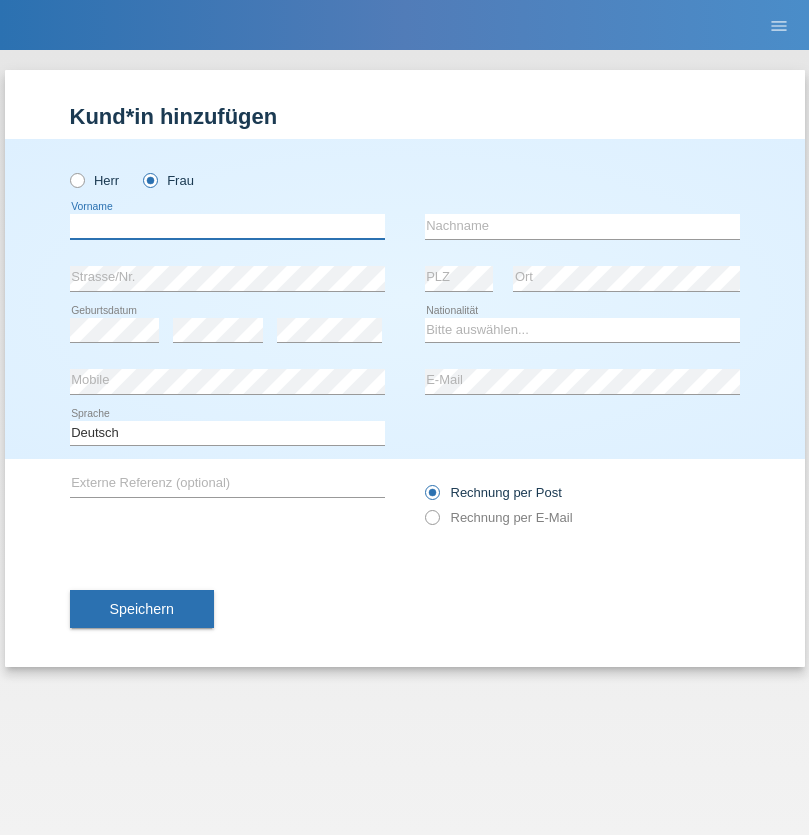 click at bounding box center (227, 226) 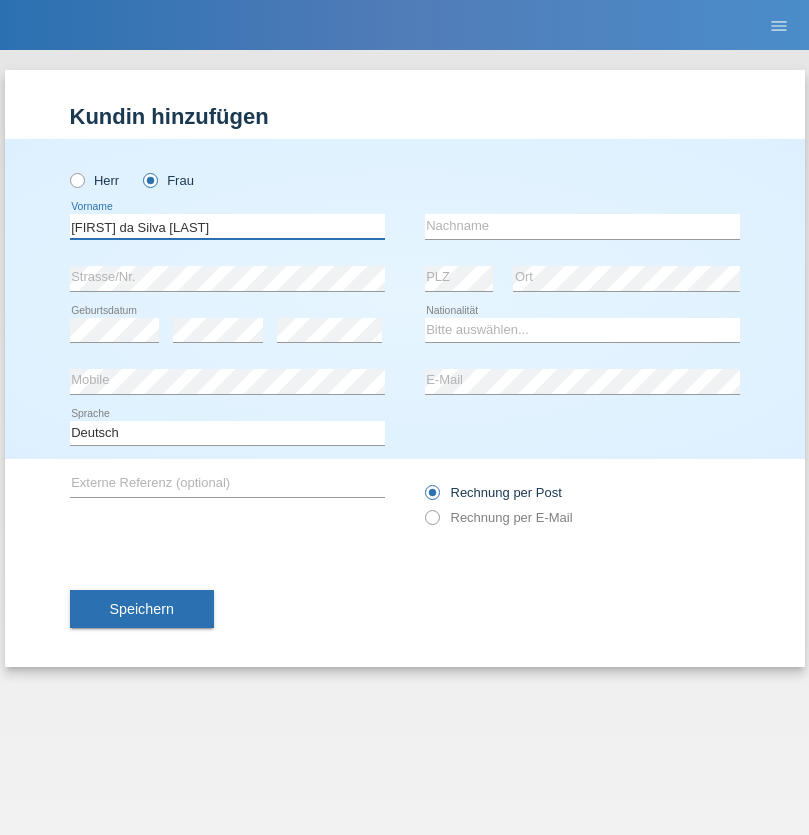 type on "Teixeira da Silva Moço" 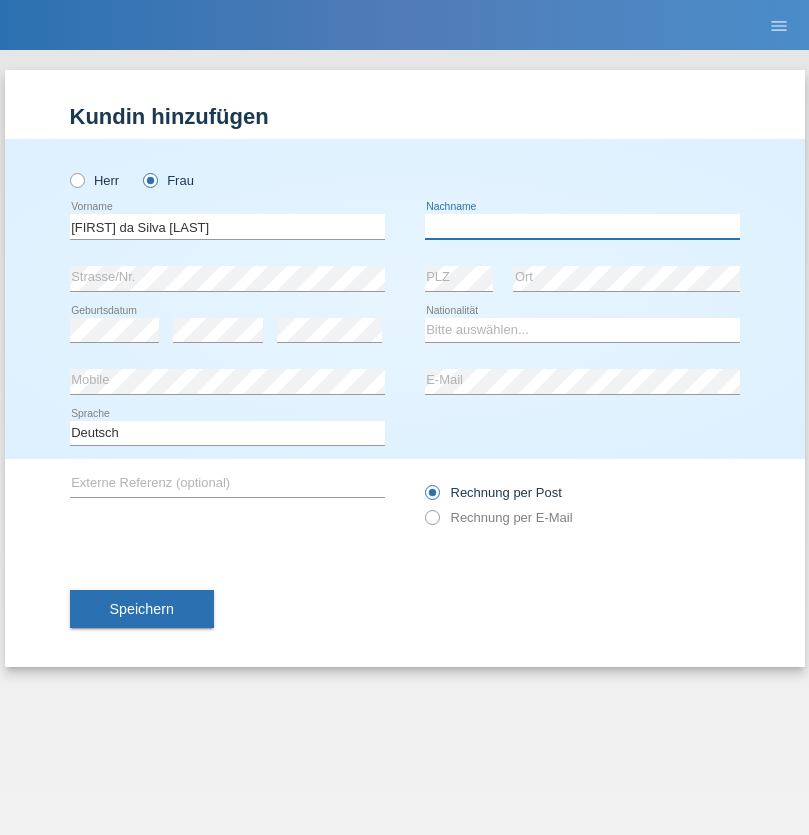 click at bounding box center (582, 226) 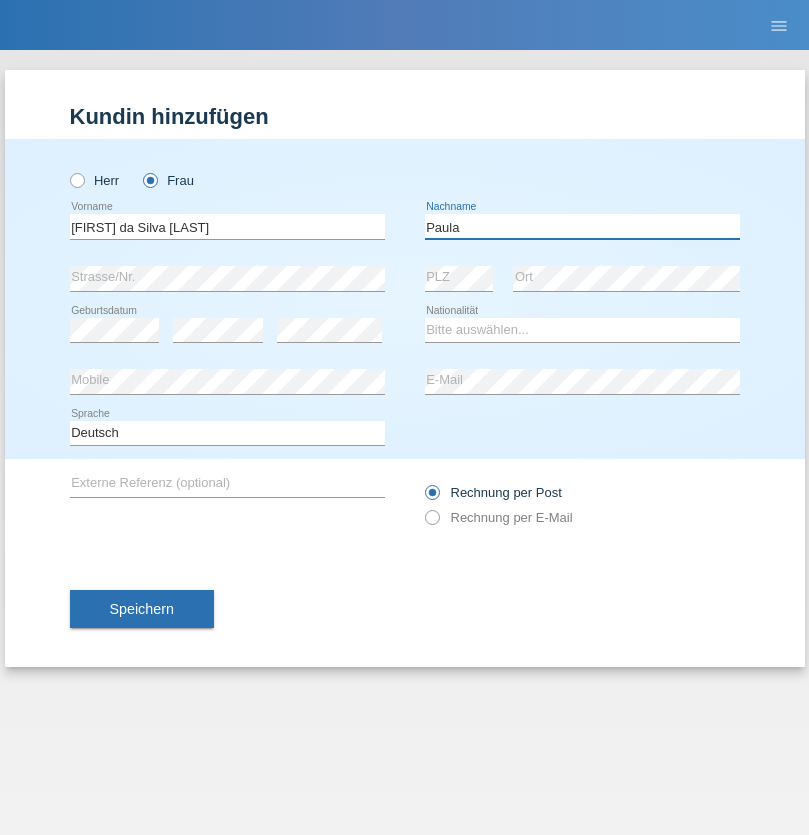 type on "Paula" 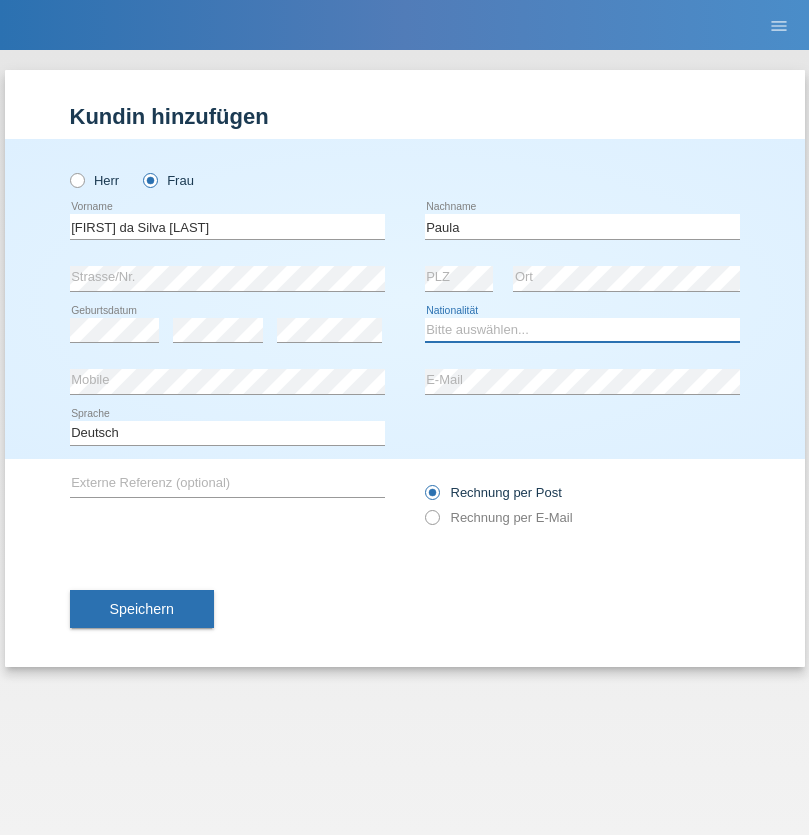 select on "PT" 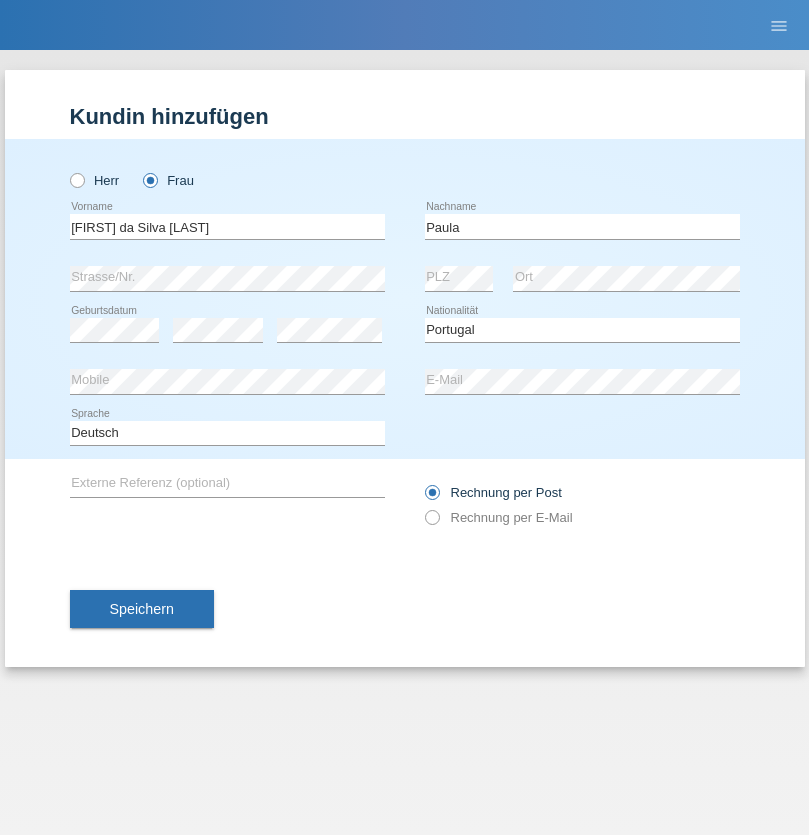 select on "C" 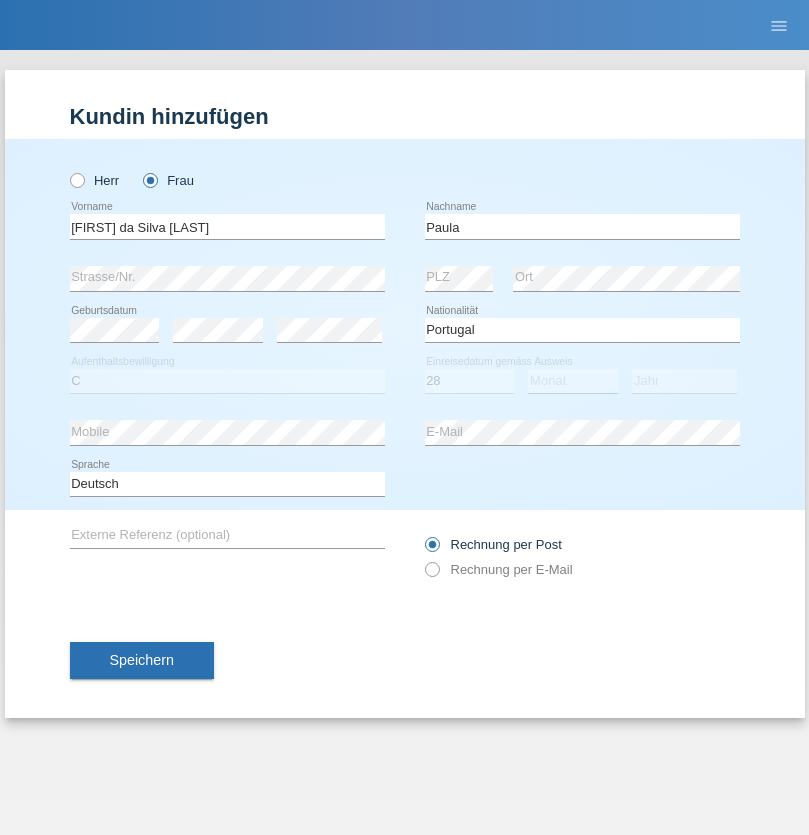 select on "03" 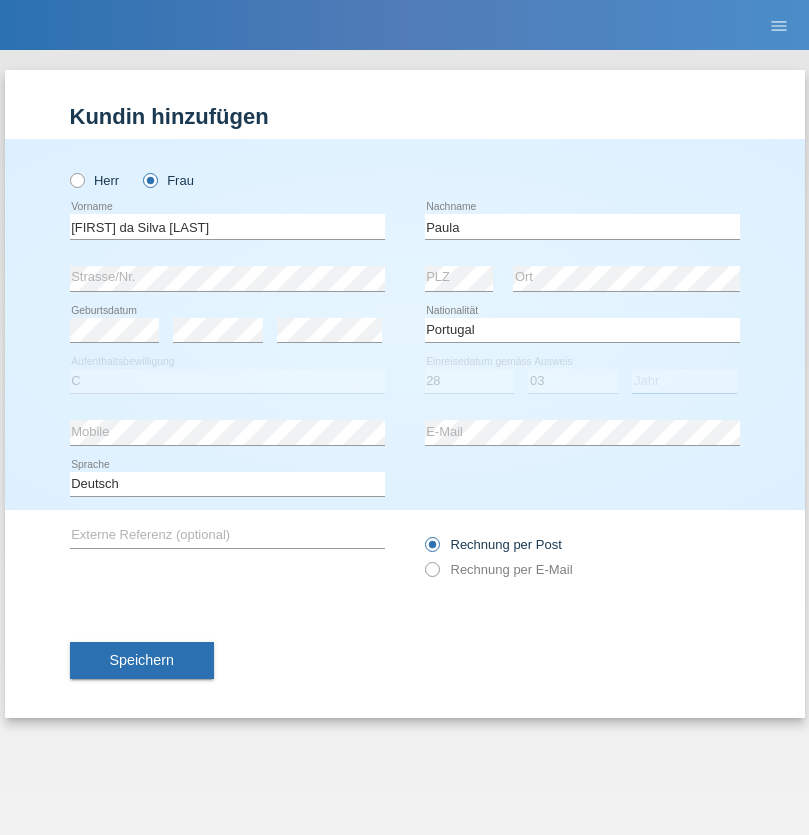 select on "2005" 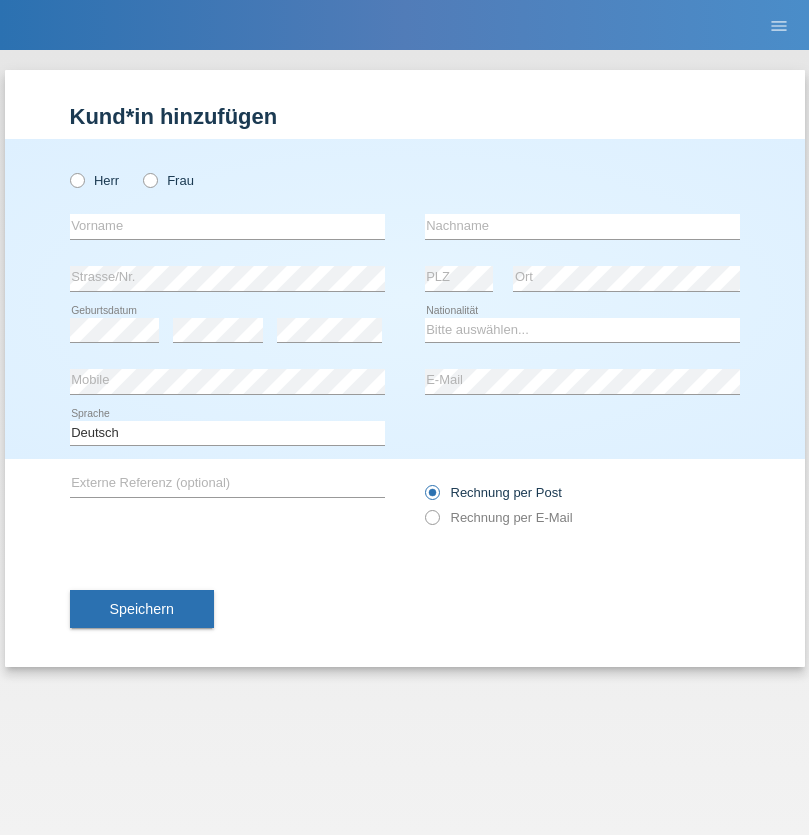 scroll, scrollTop: 0, scrollLeft: 0, axis: both 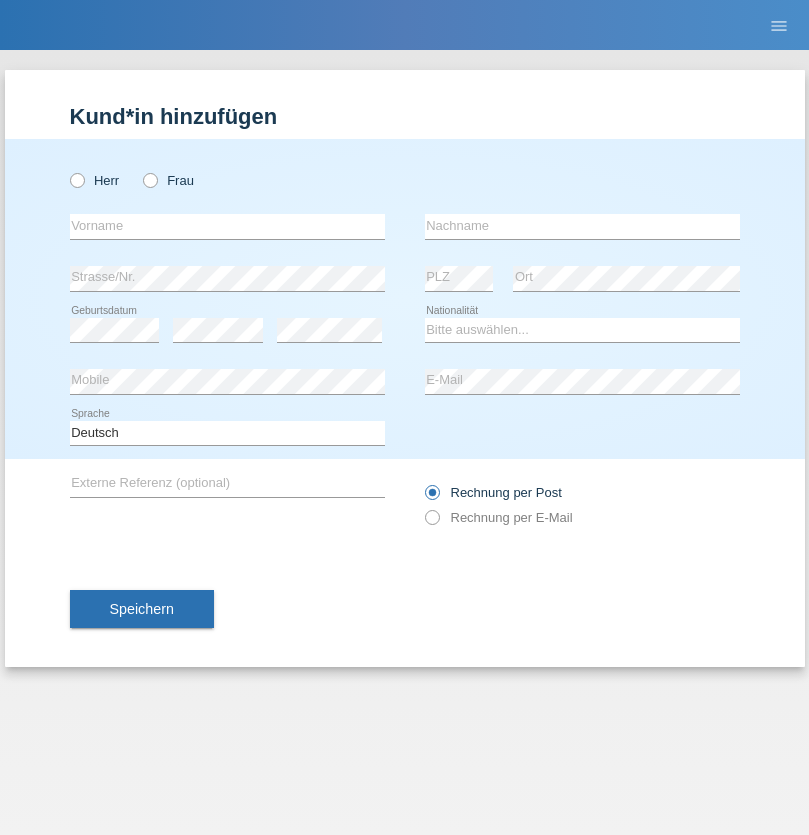 radio on "true" 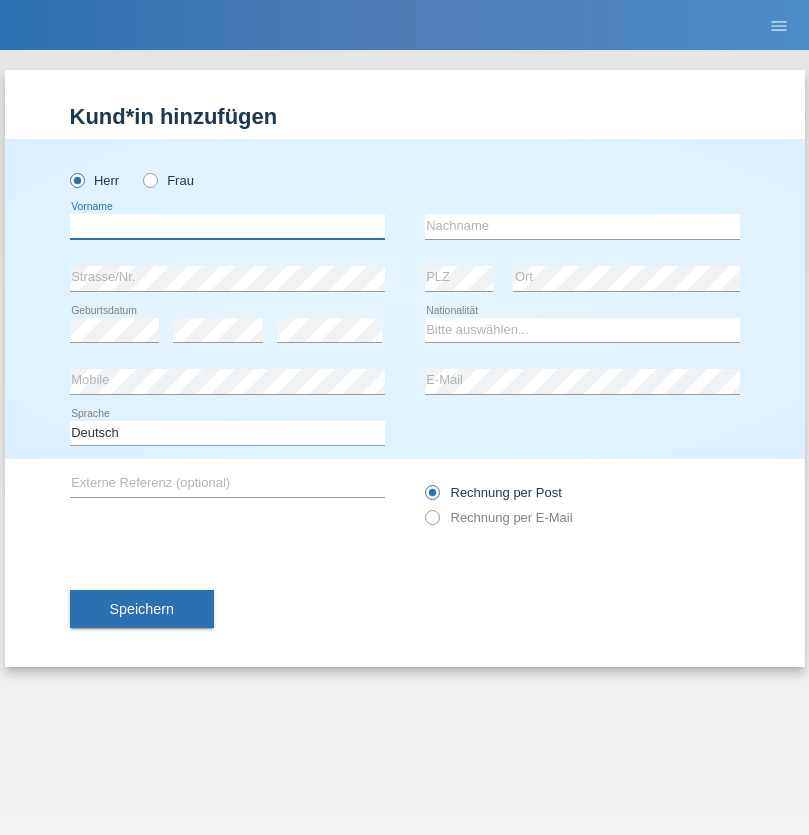 click at bounding box center [227, 226] 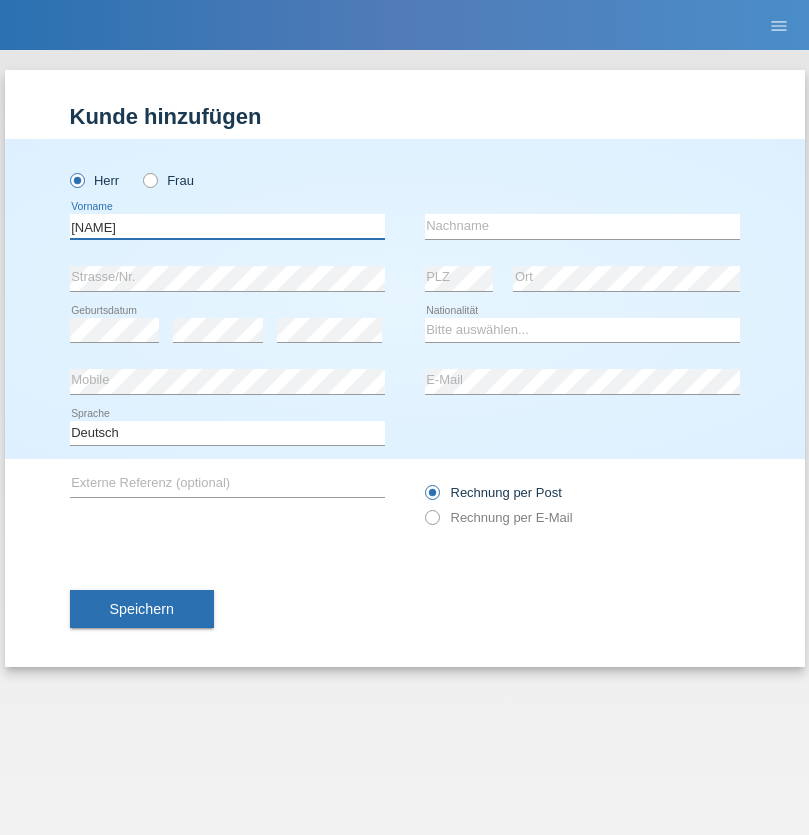 type on "[LAST]" 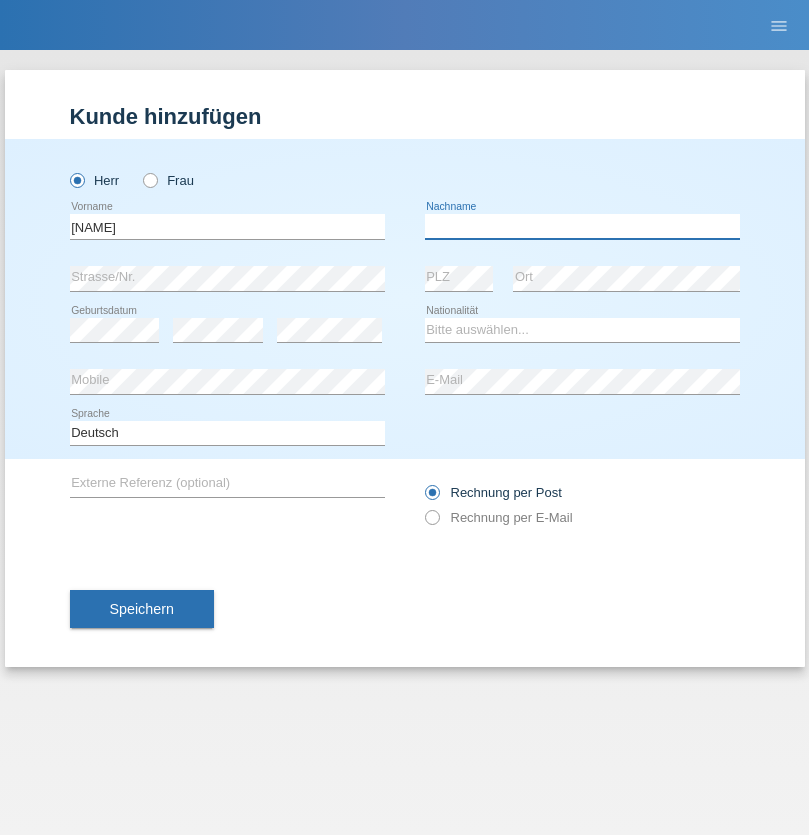 click at bounding box center [582, 226] 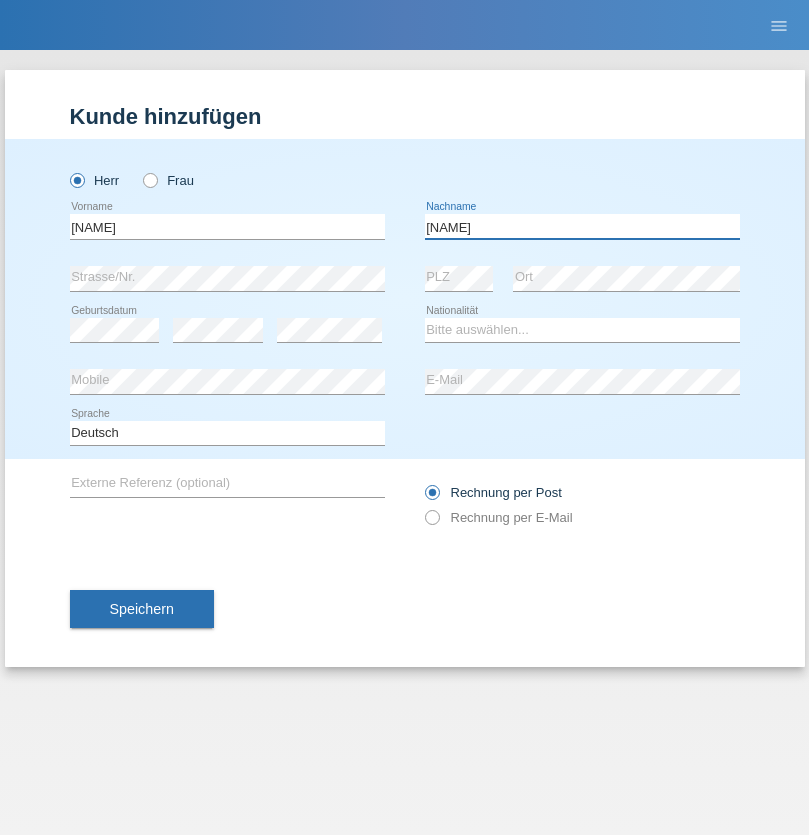 type on "[FIRST]" 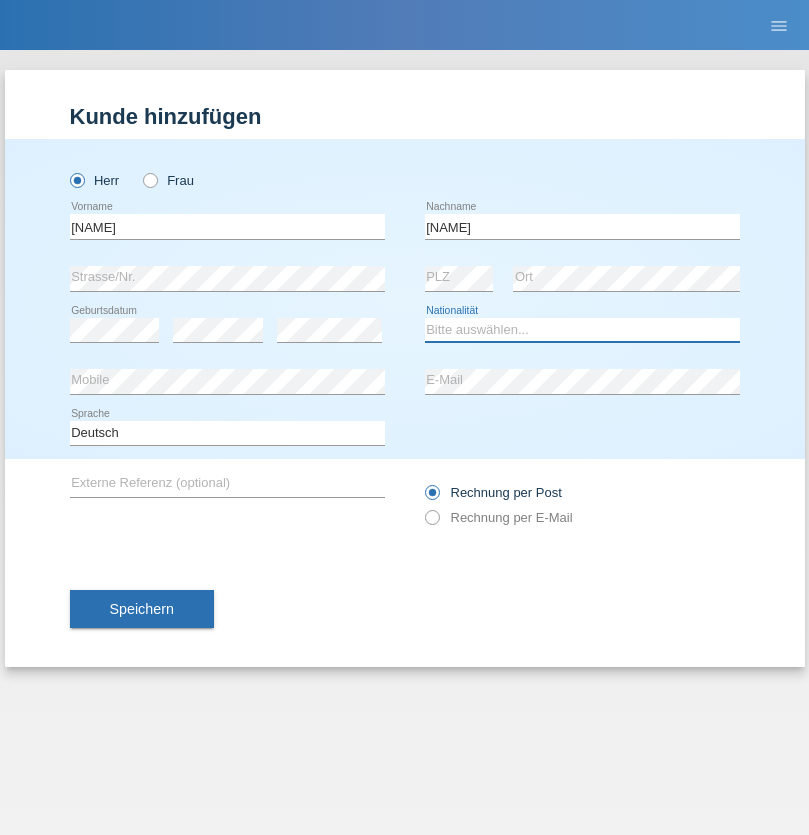 select on "RO" 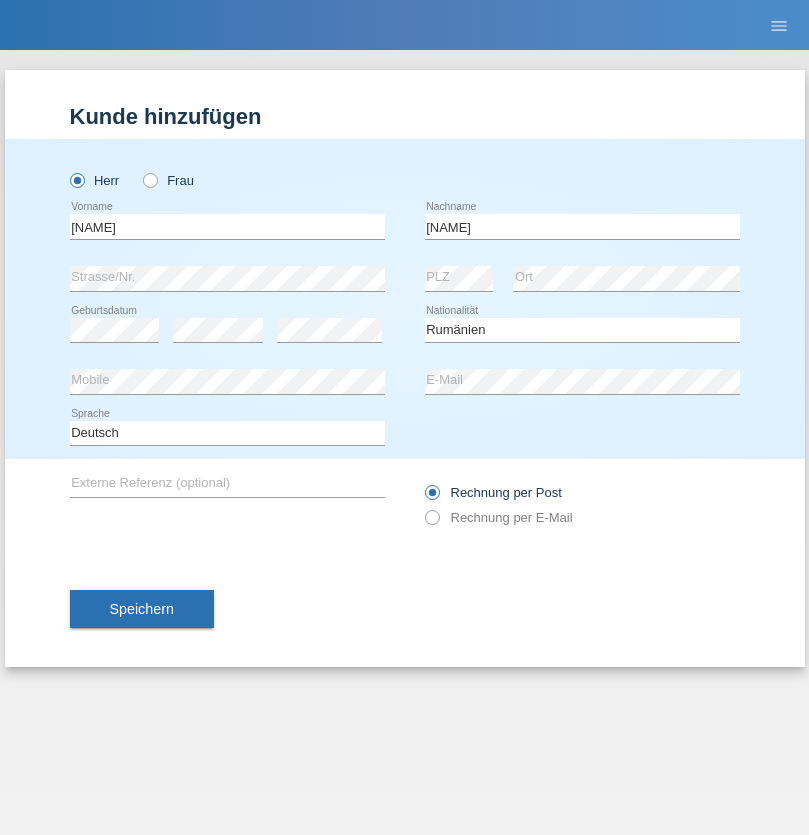 select on "C" 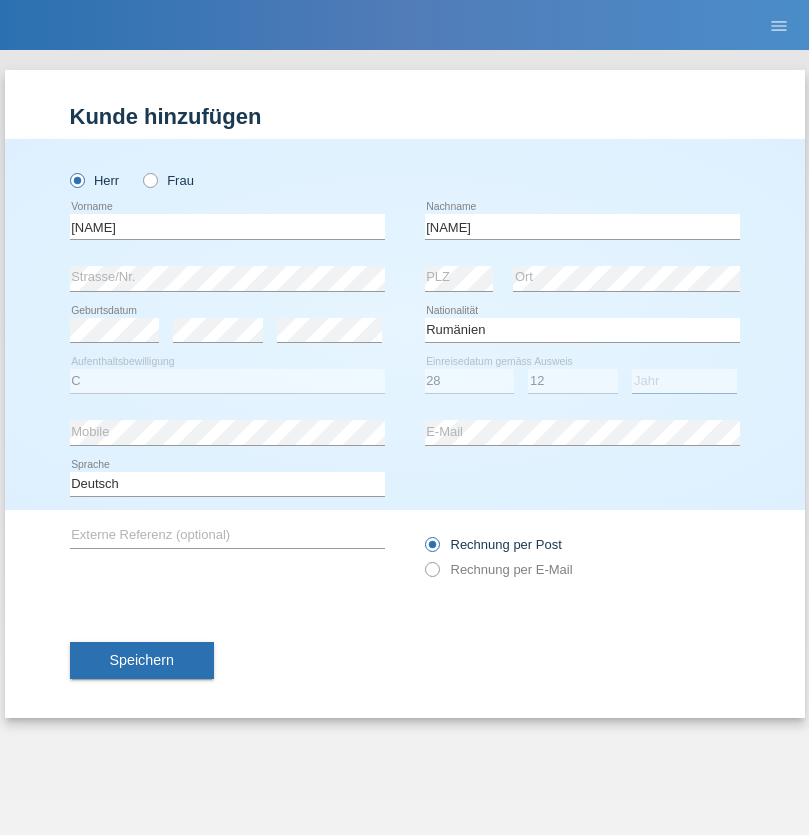 select on "2021" 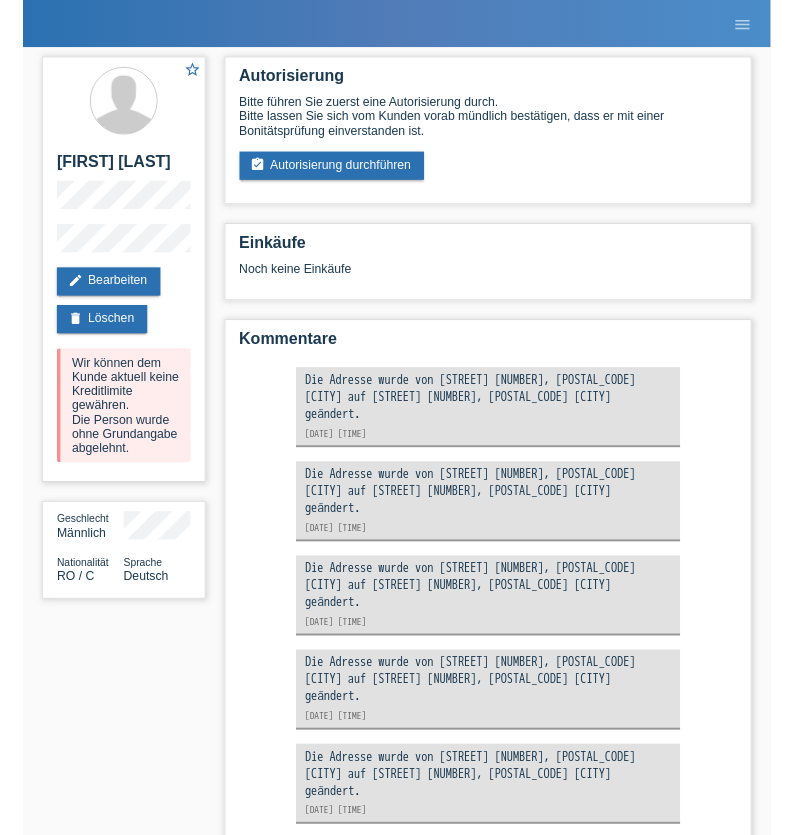 scroll, scrollTop: 0, scrollLeft: 0, axis: both 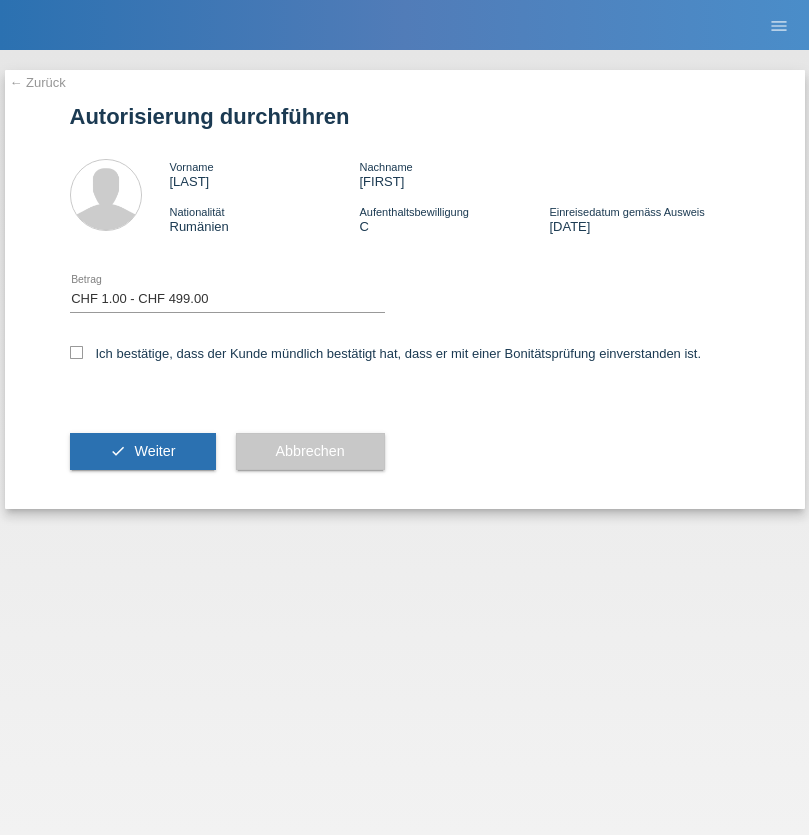 select on "1" 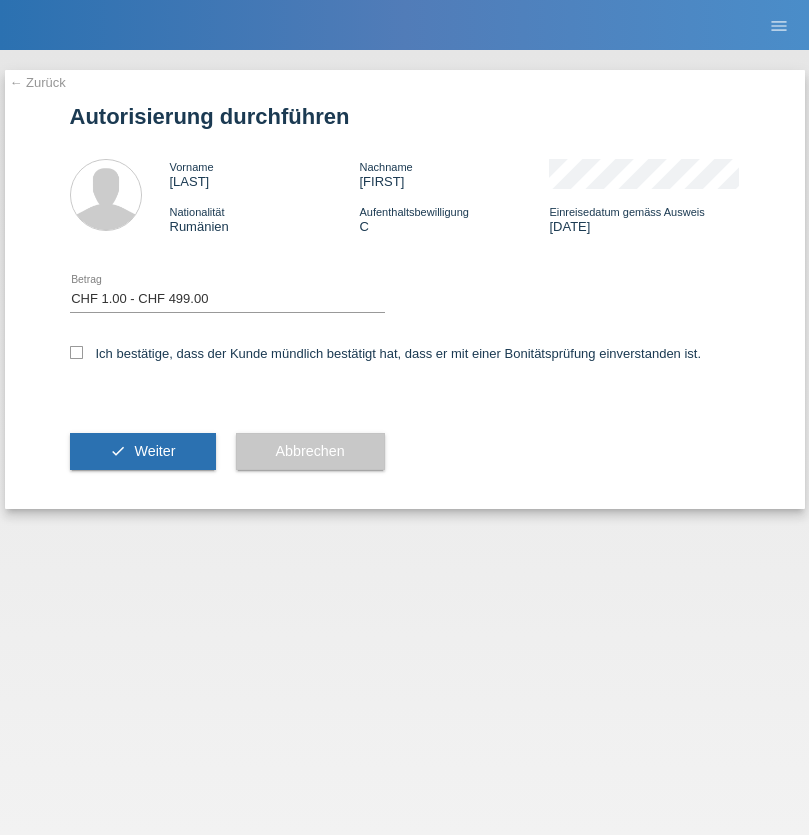checkbox on "true" 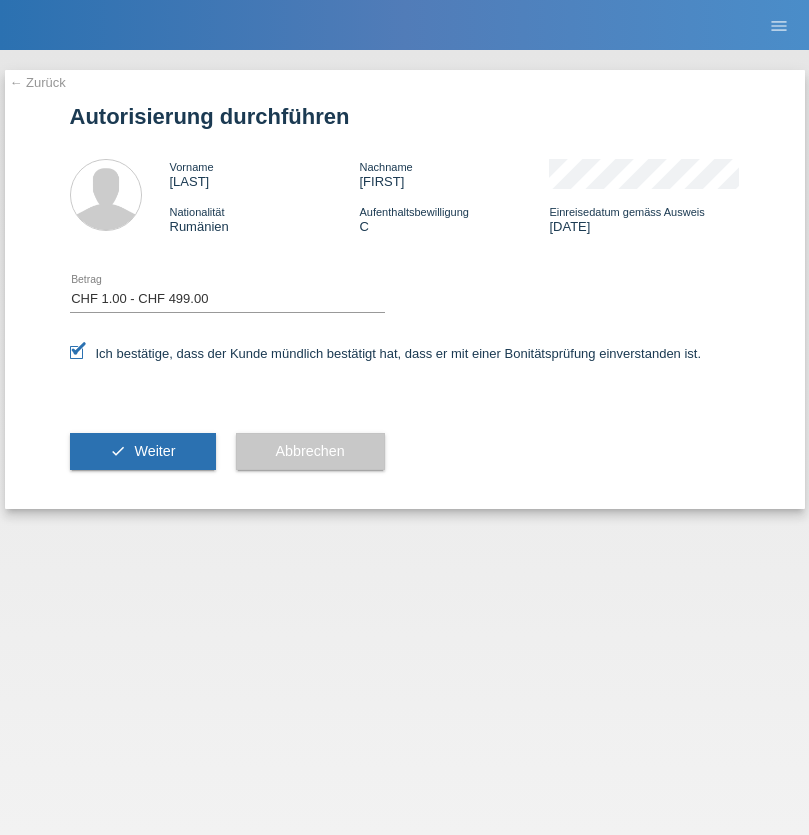 scroll, scrollTop: 0, scrollLeft: 0, axis: both 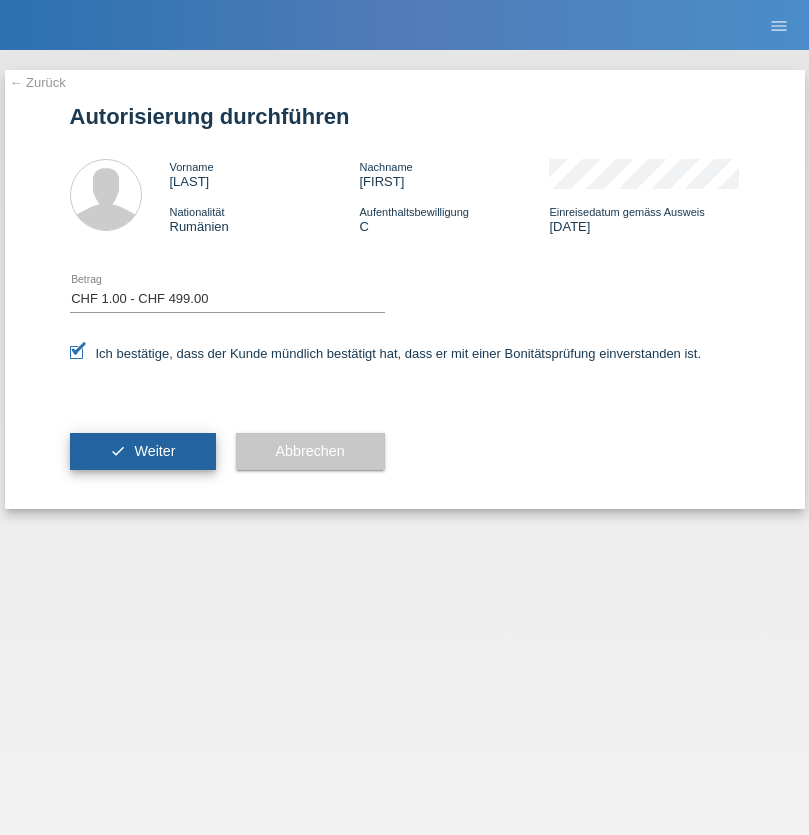 click on "Weiter" at bounding box center (154, 451) 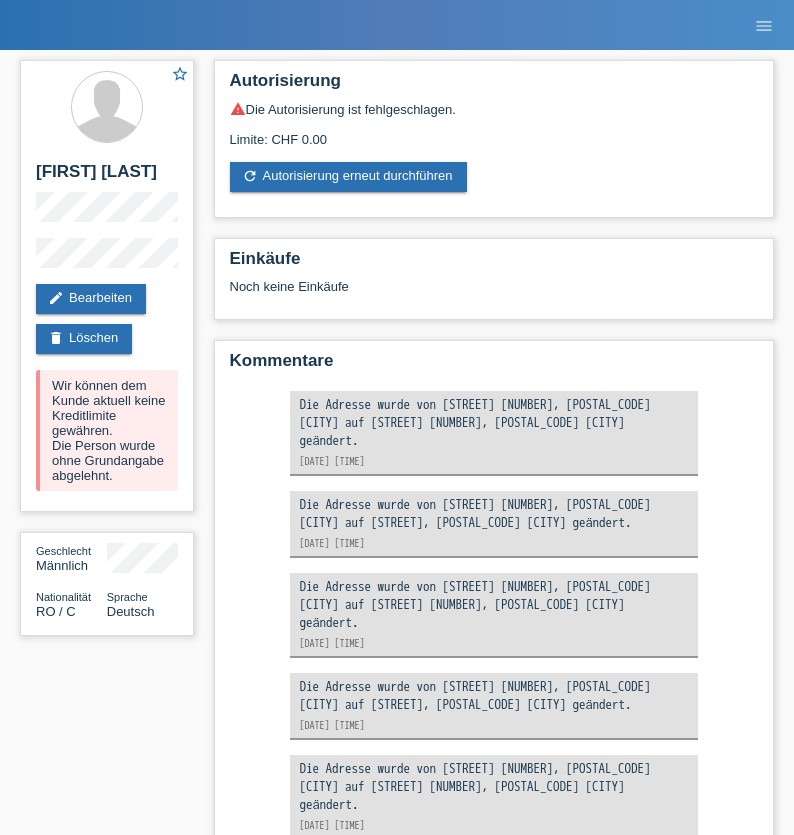 scroll, scrollTop: 0, scrollLeft: 0, axis: both 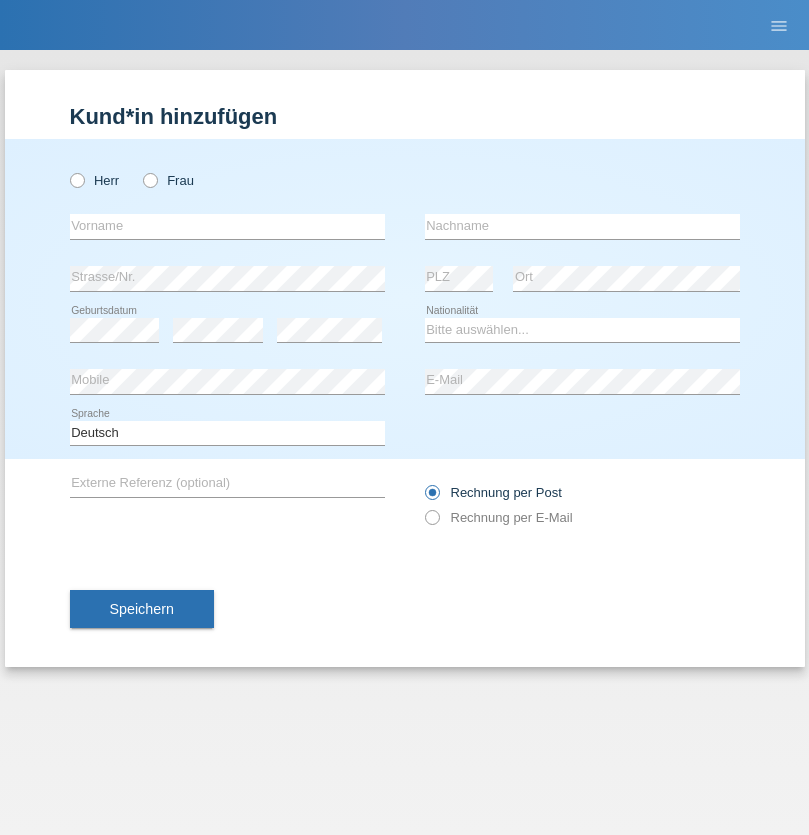 radio on "true" 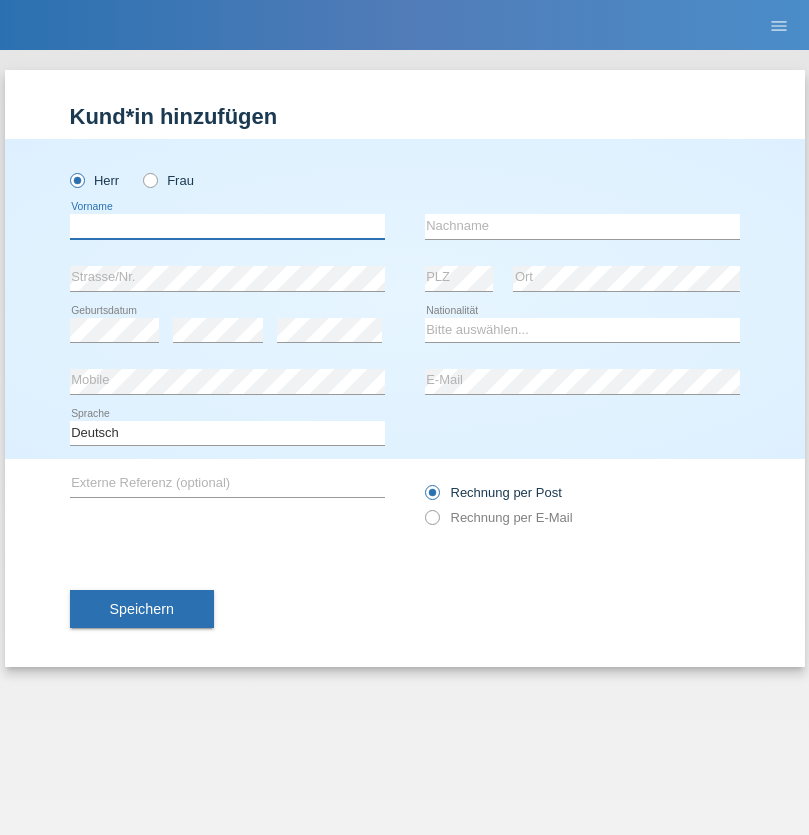 click at bounding box center (227, 226) 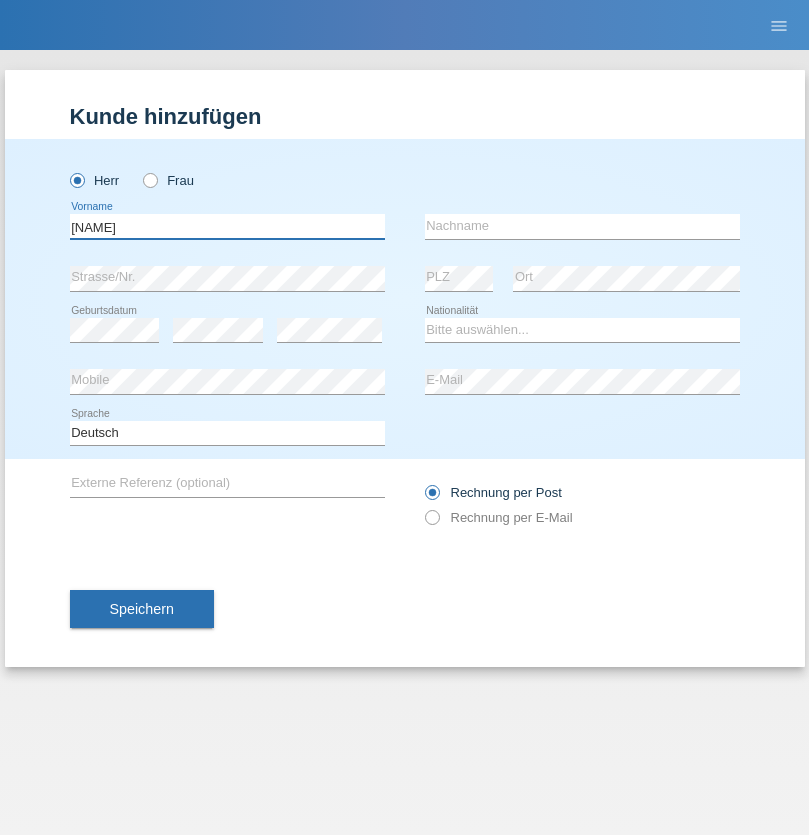type on "Matthew" 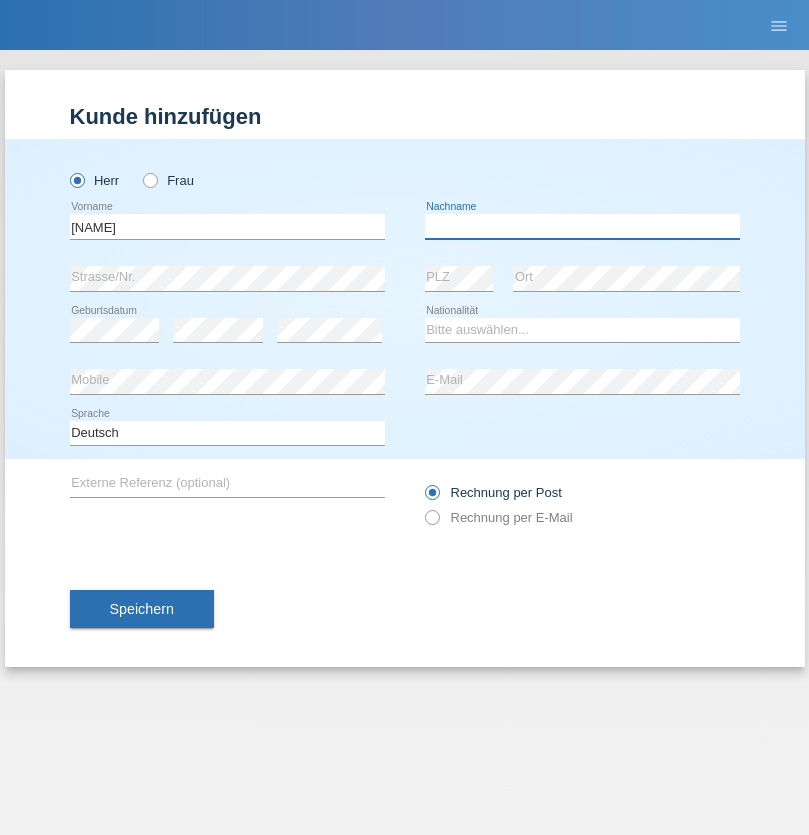 click at bounding box center (582, 226) 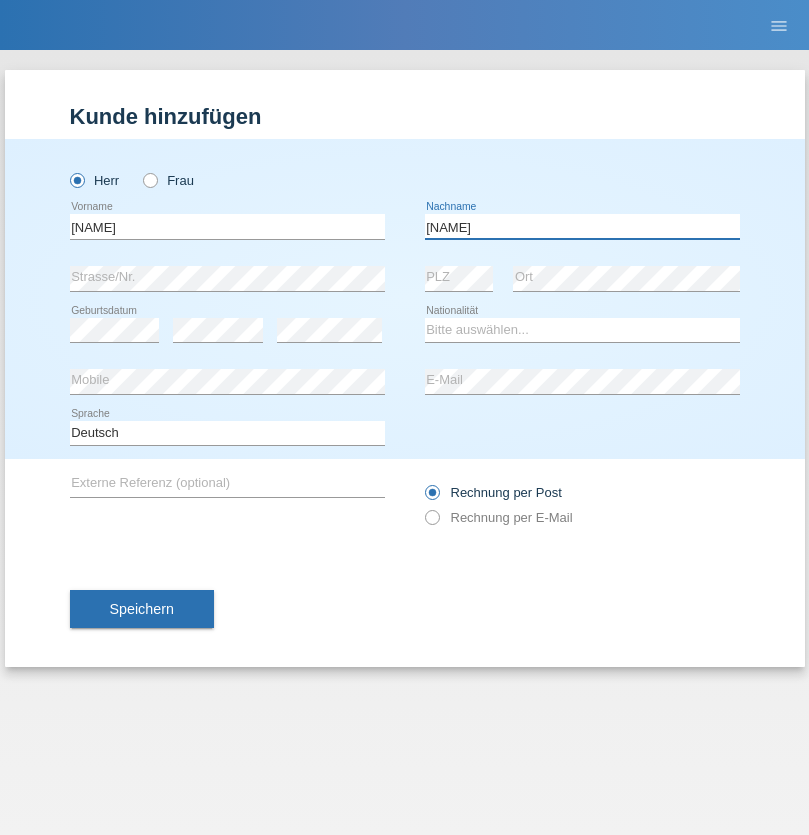 type on "Ton" 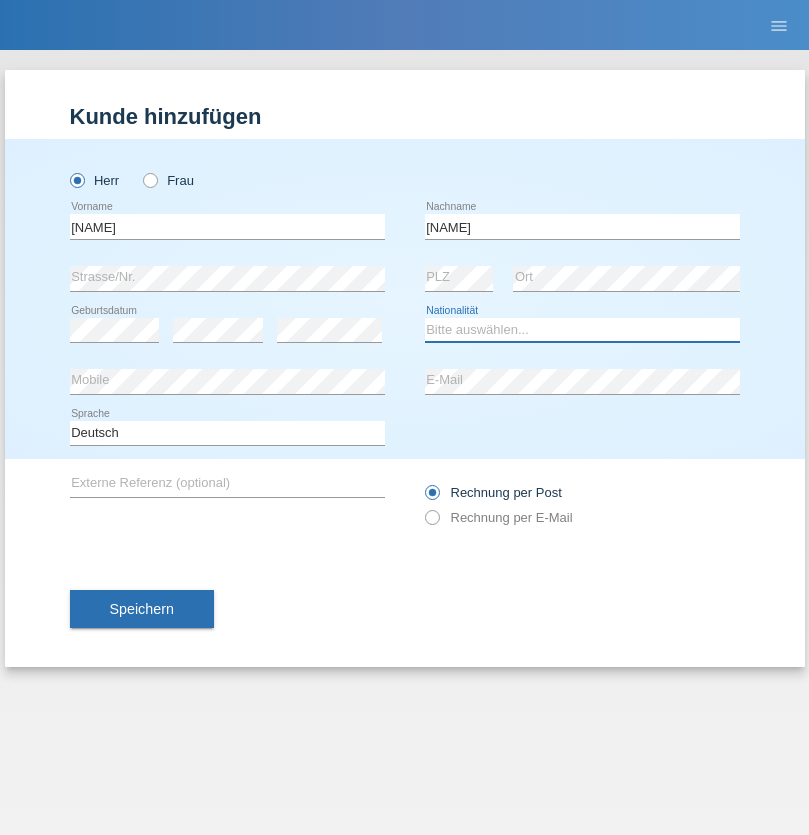 select on "CH" 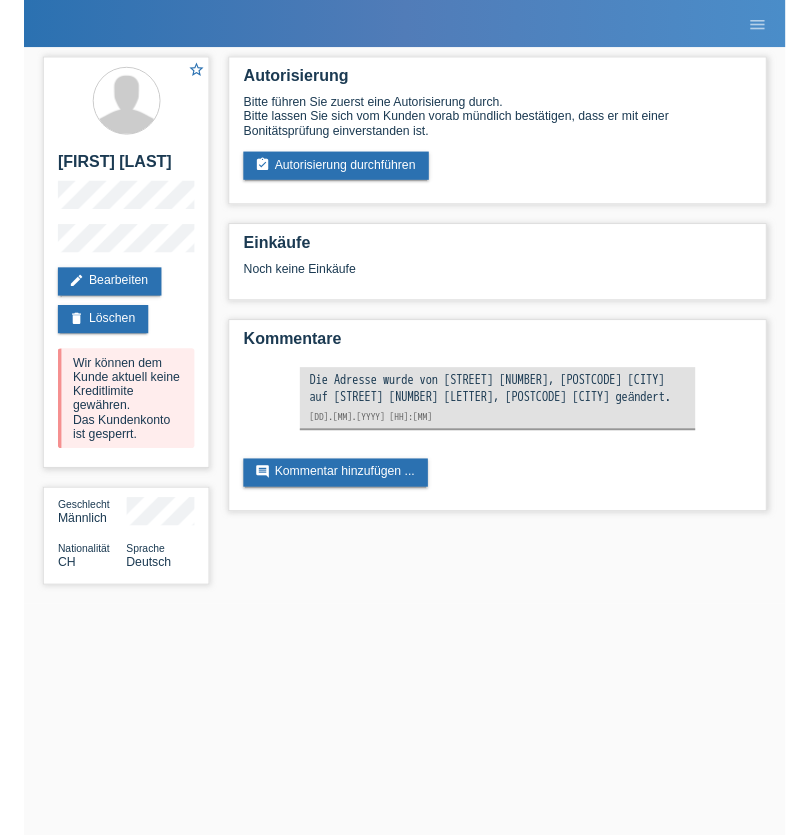 scroll, scrollTop: 0, scrollLeft: 0, axis: both 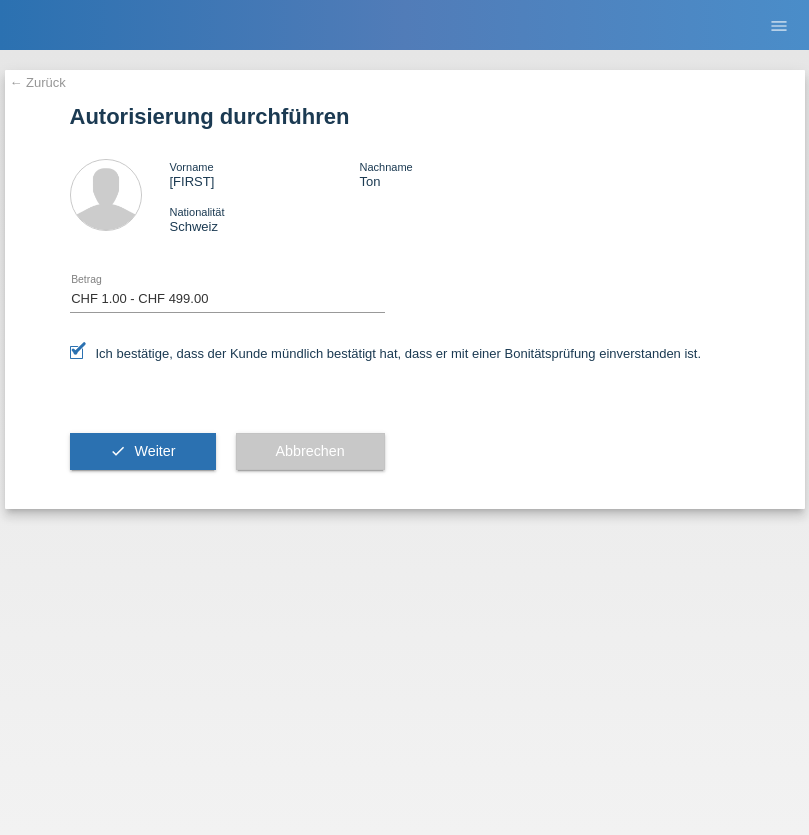 select on "1" 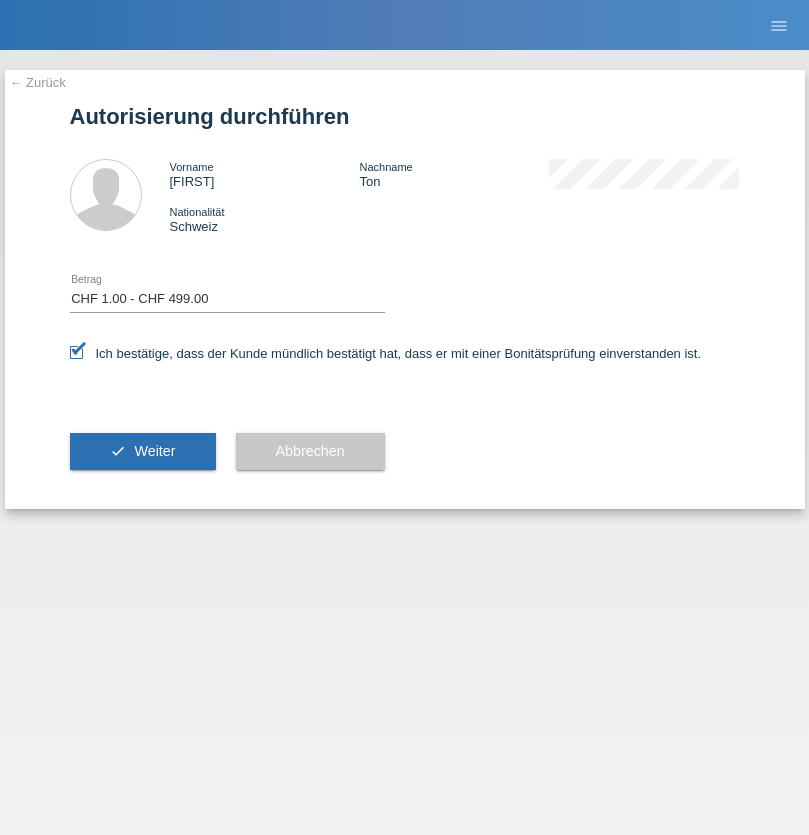 scroll, scrollTop: 0, scrollLeft: 0, axis: both 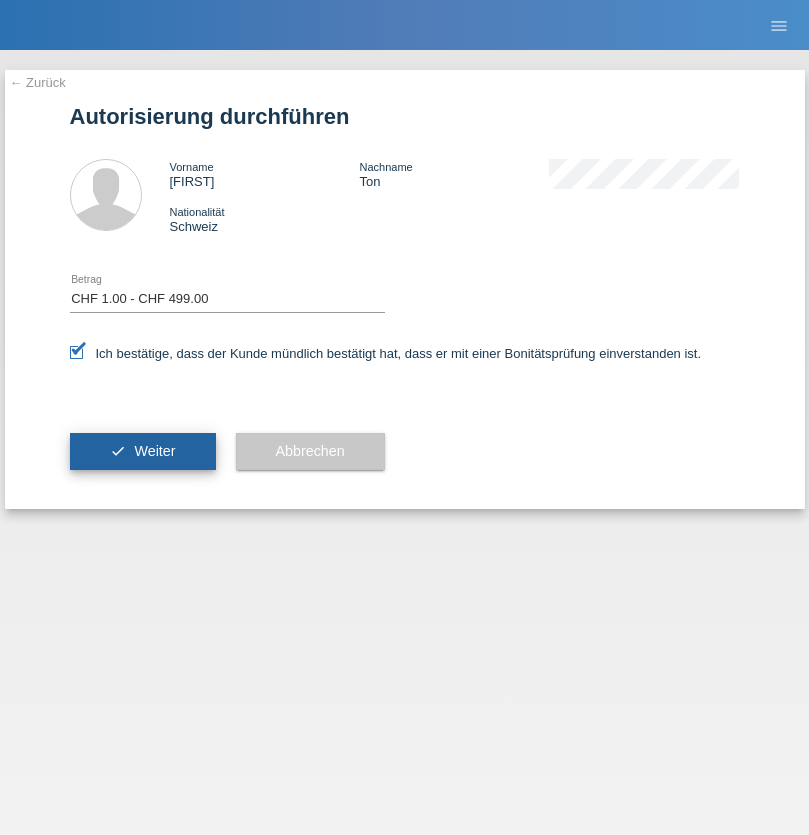 click on "Weiter" at bounding box center (154, 451) 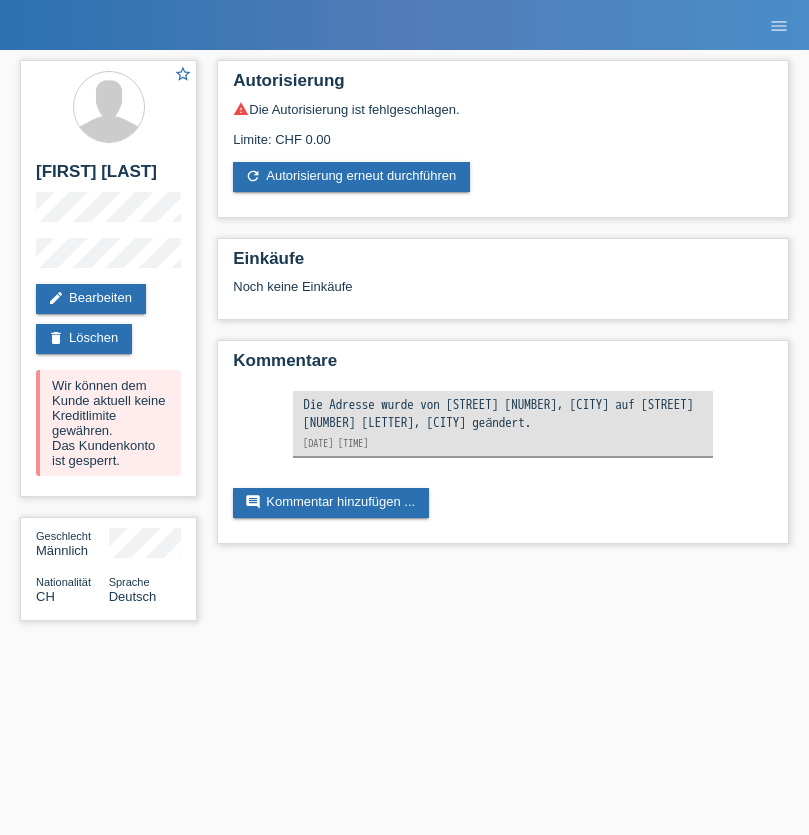 scroll, scrollTop: 0, scrollLeft: 0, axis: both 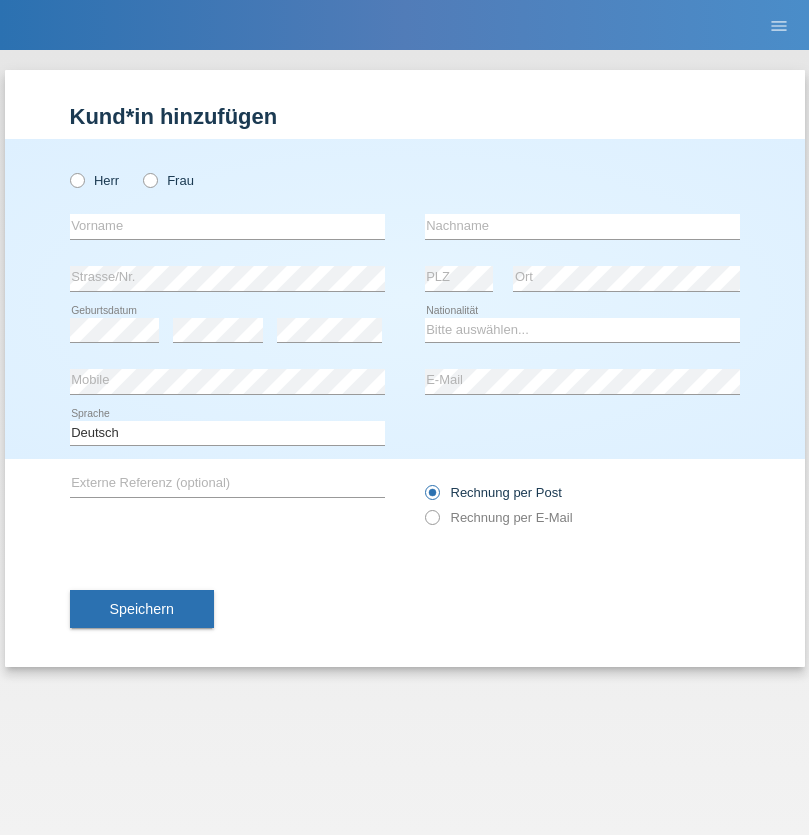 radio on "true" 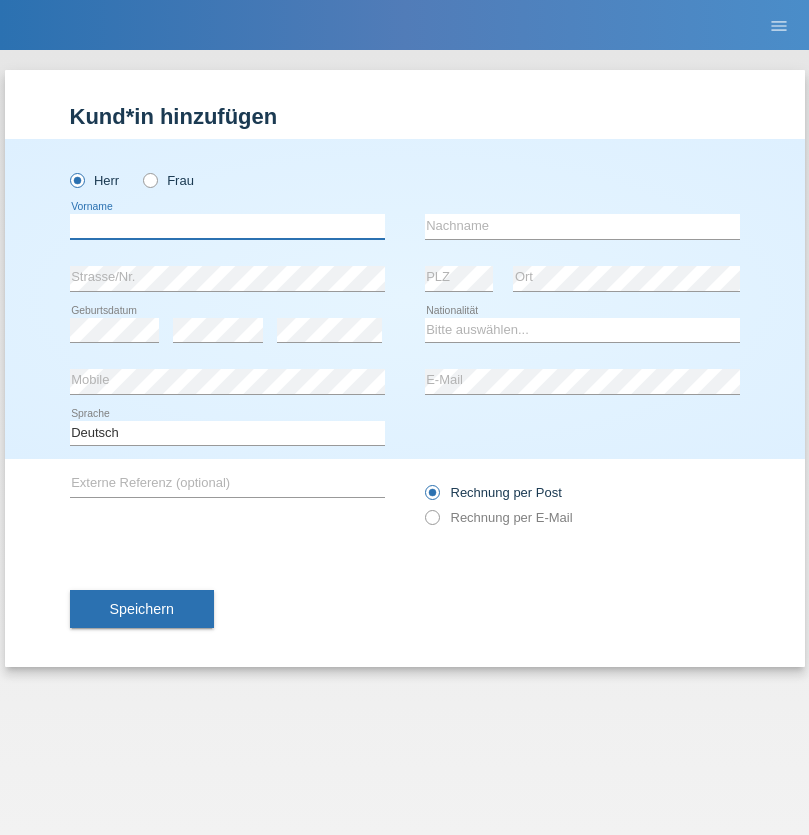 click at bounding box center (227, 226) 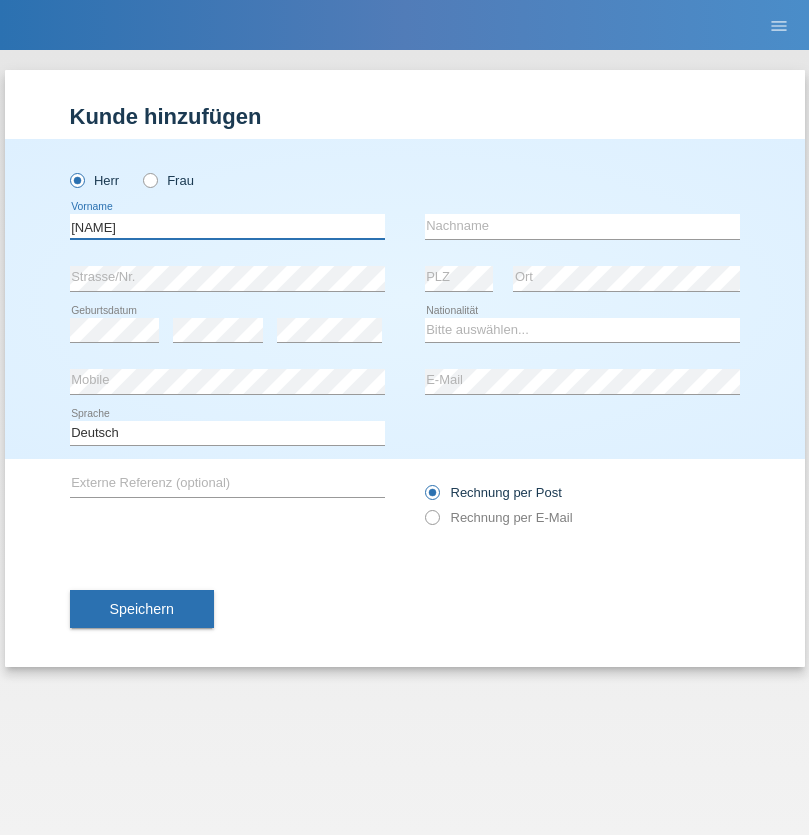 type on "[NAME]" 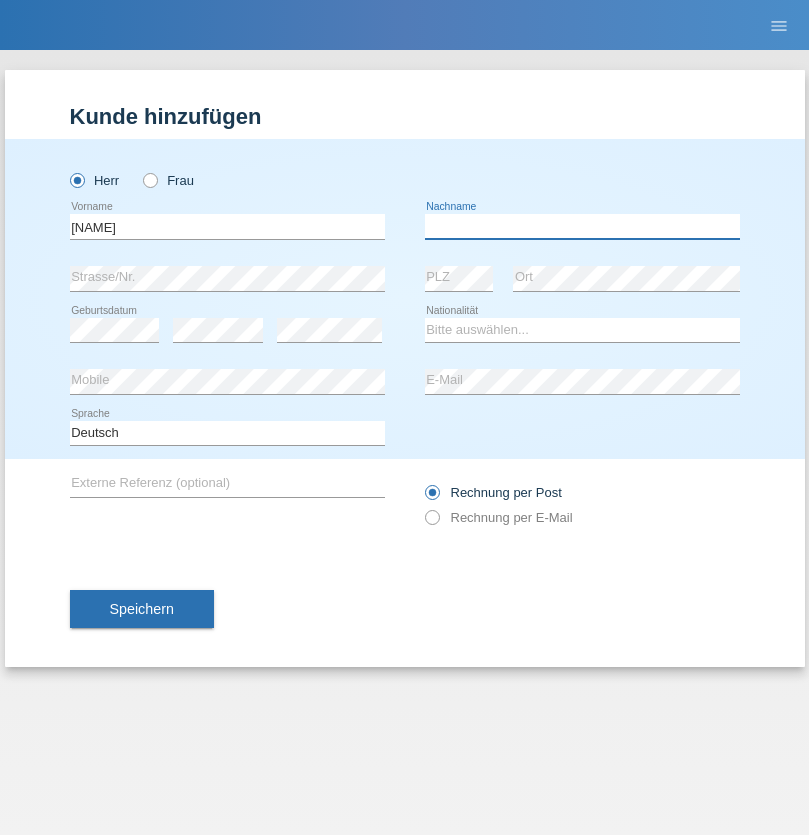 click at bounding box center [582, 226] 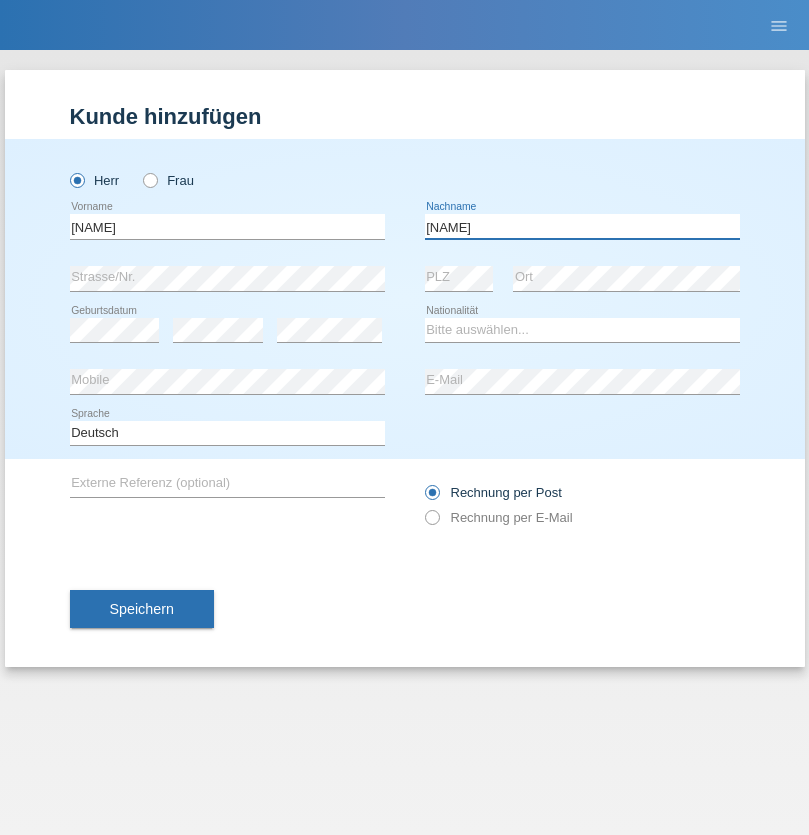 type on "[NAME]" 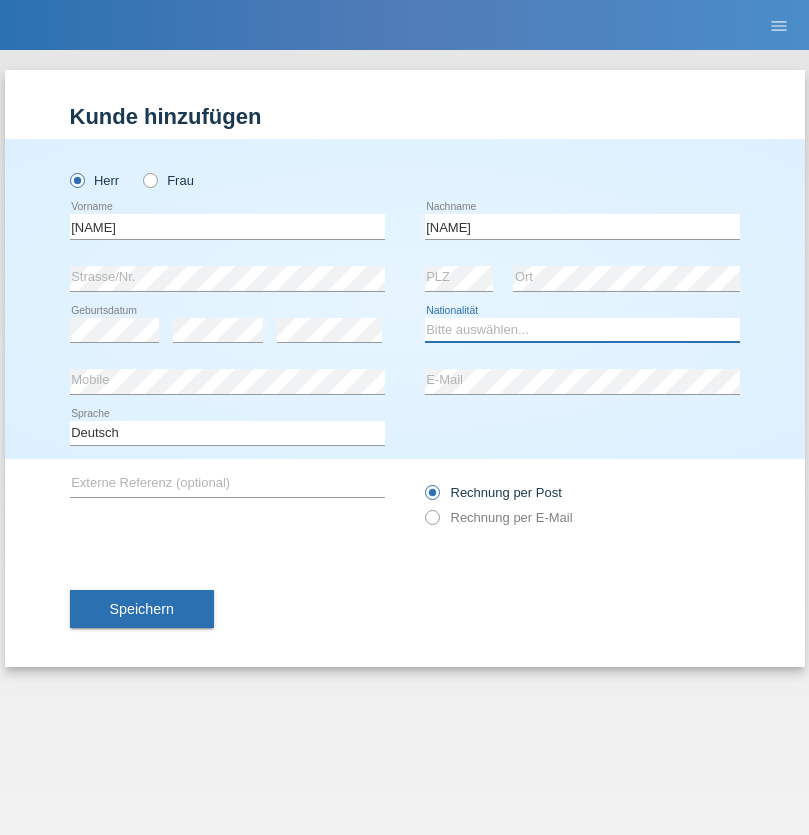 select on "CH" 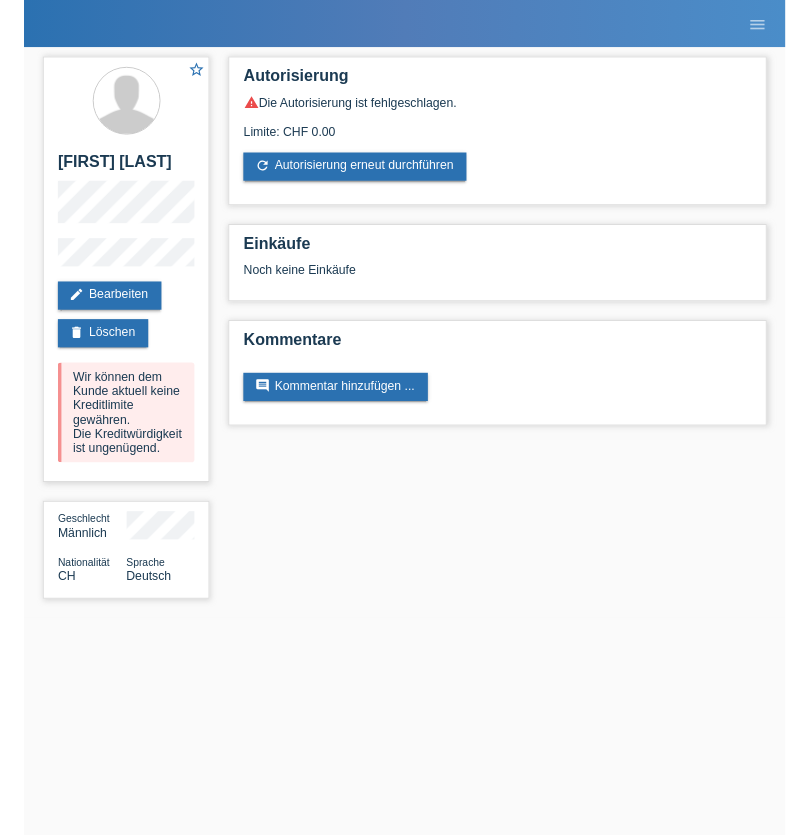 scroll, scrollTop: 0, scrollLeft: 0, axis: both 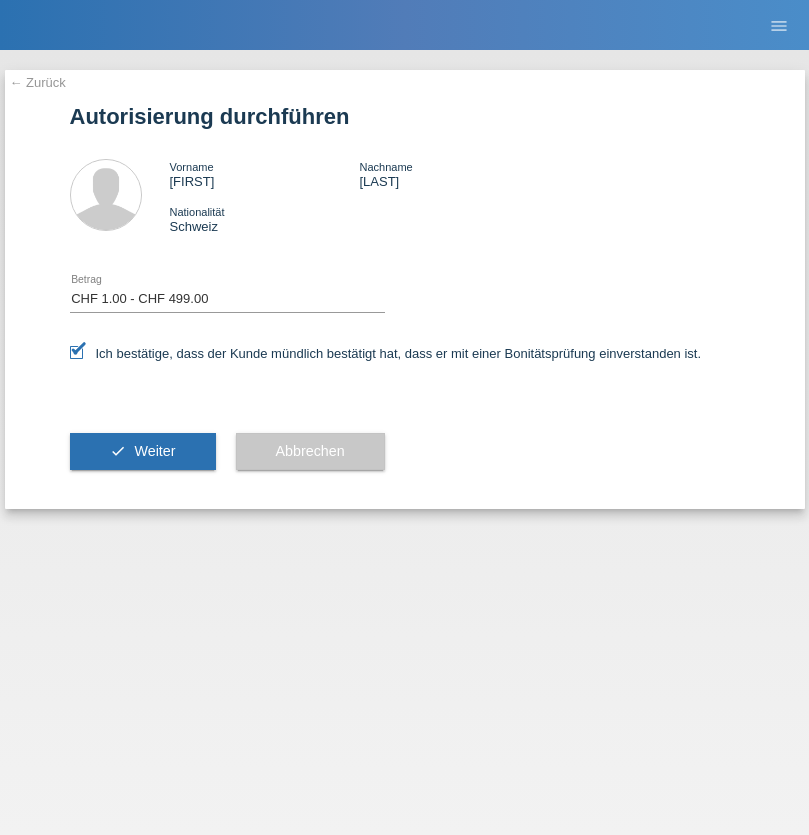 select on "1" 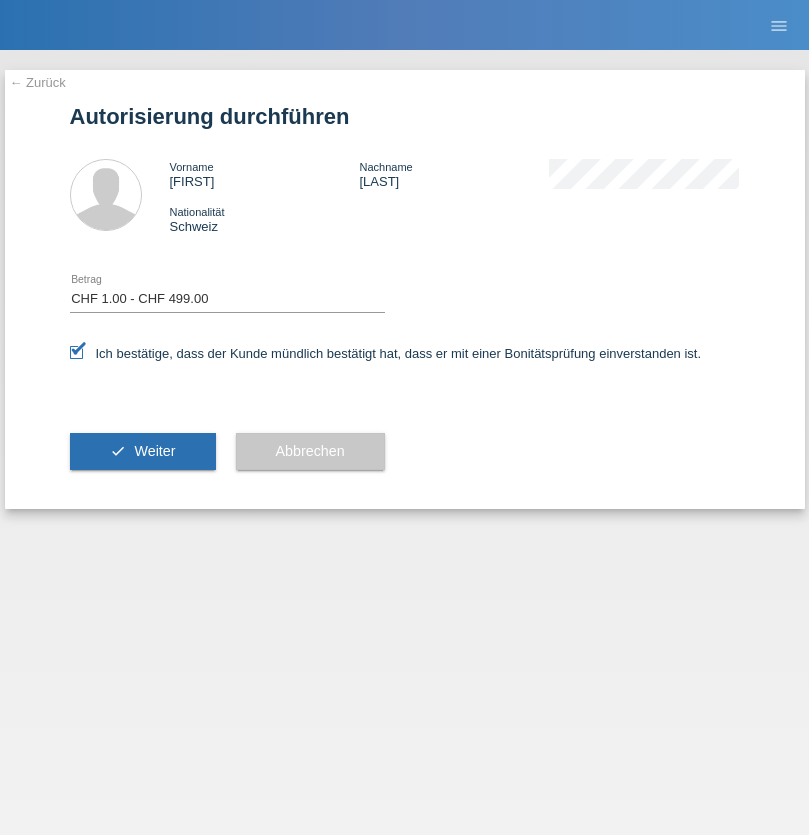 scroll, scrollTop: 0, scrollLeft: 0, axis: both 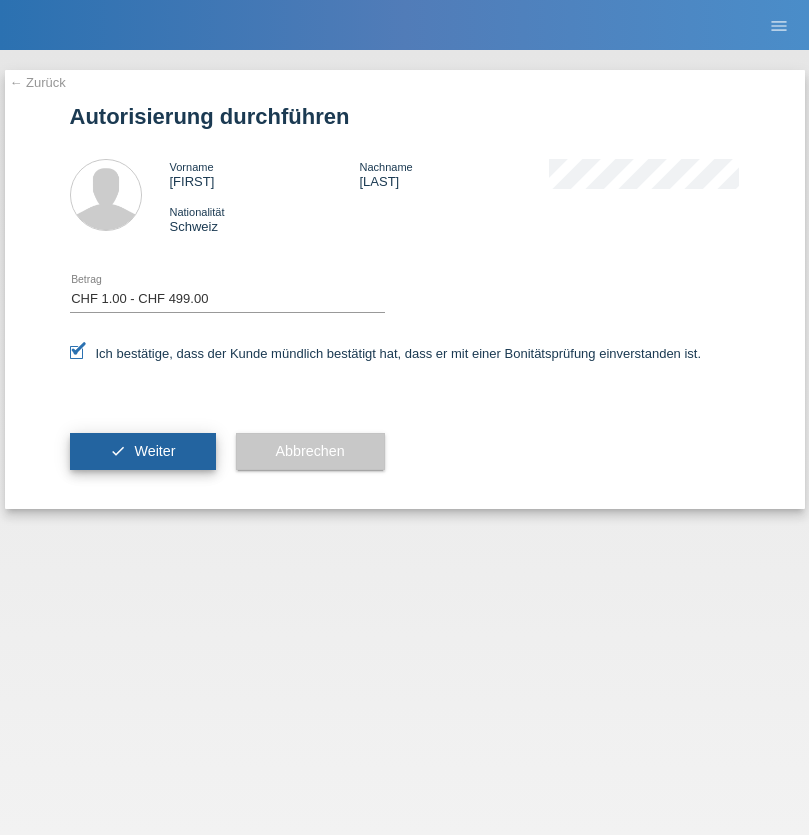 click on "Weiter" at bounding box center [154, 451] 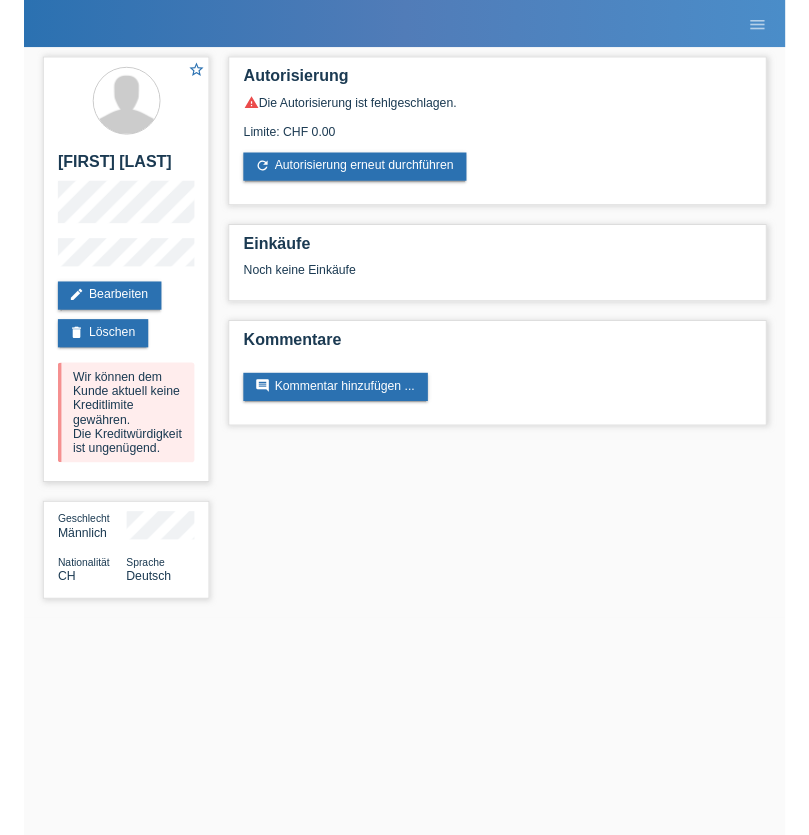 scroll, scrollTop: 0, scrollLeft: 0, axis: both 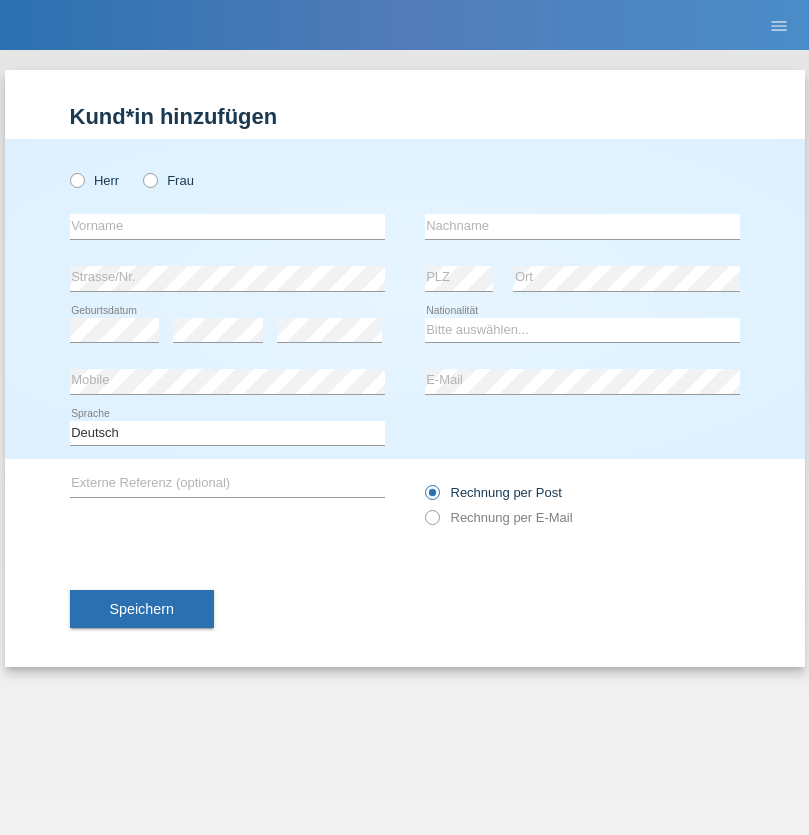 radio on "true" 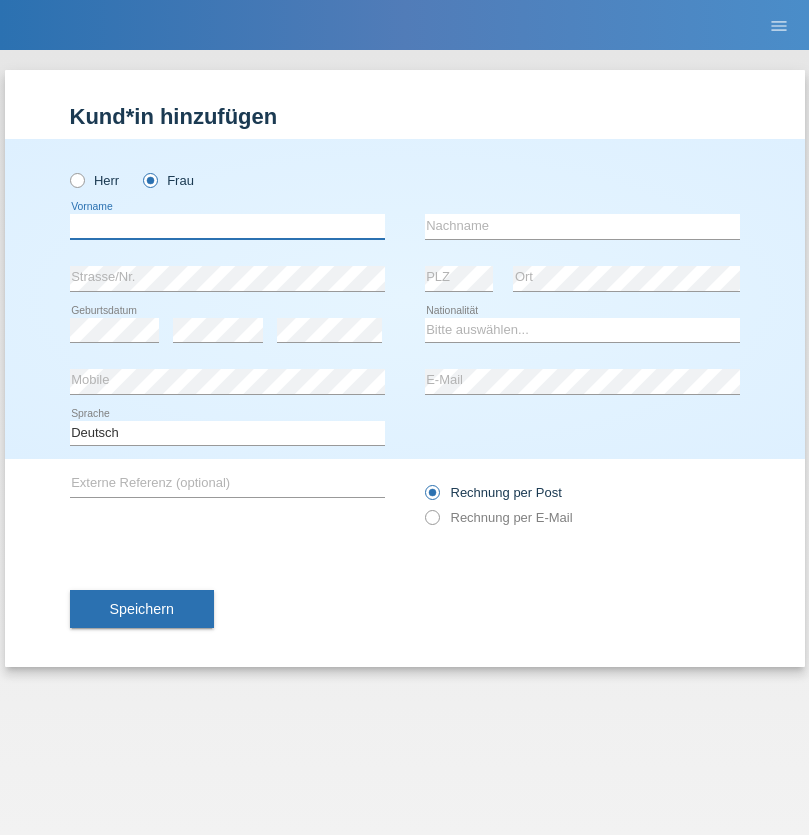 click at bounding box center [227, 226] 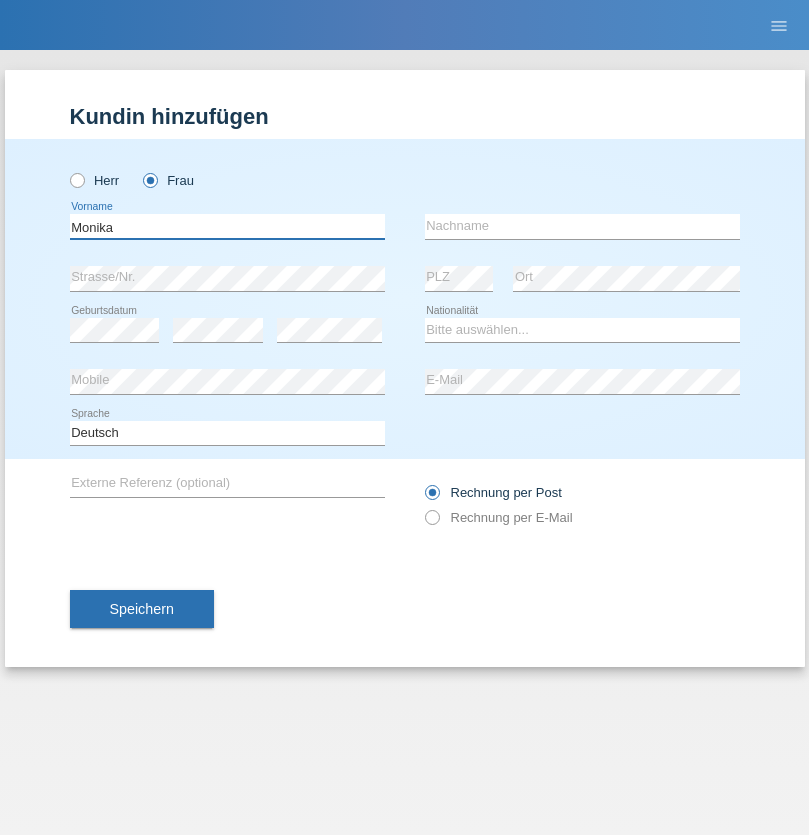type on "Monika" 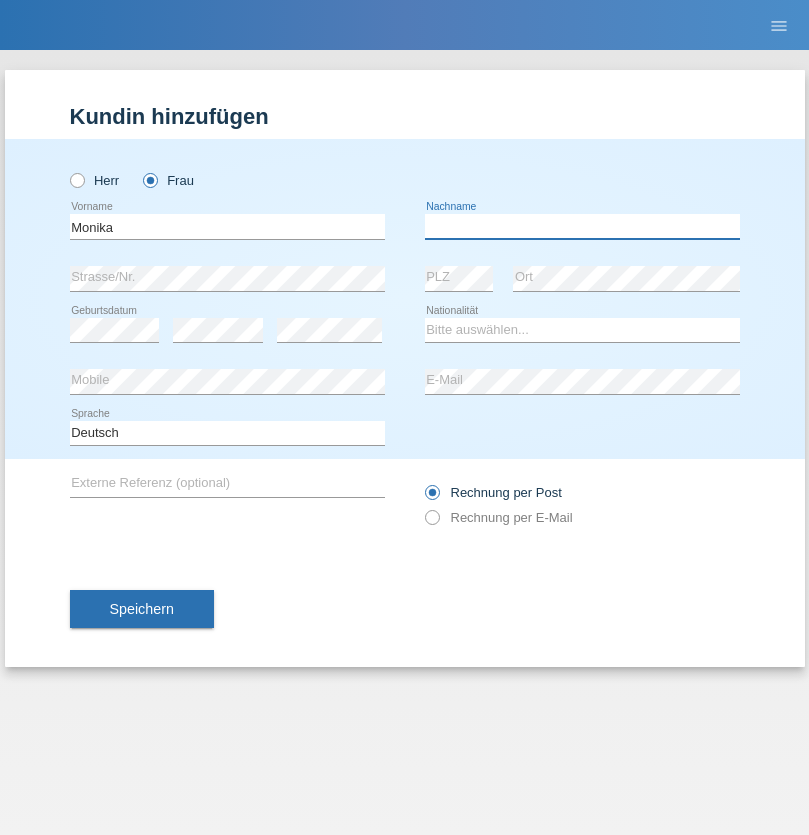 click at bounding box center [582, 226] 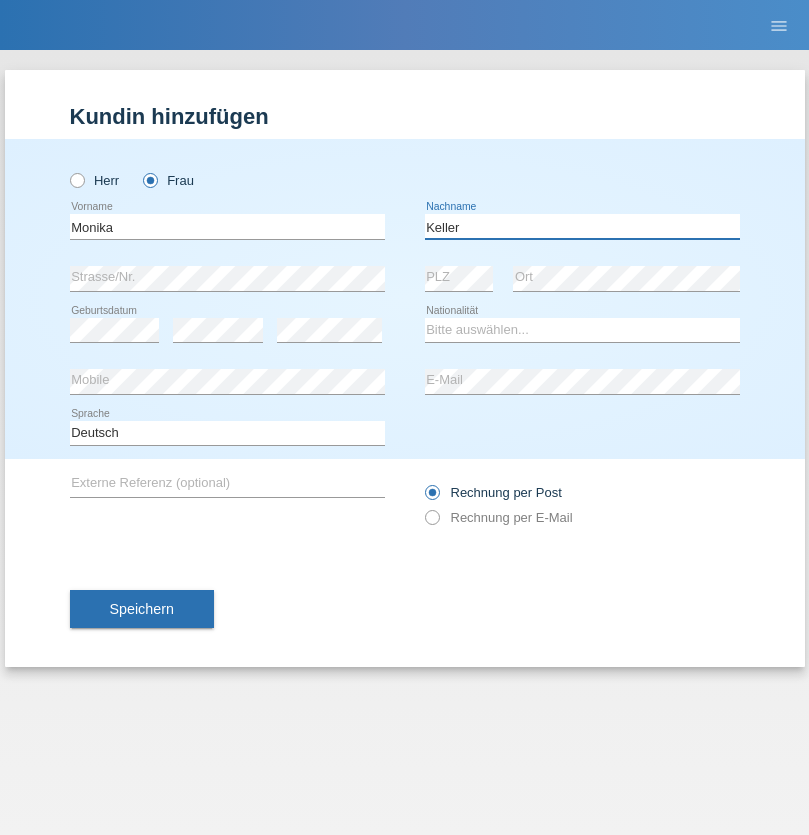 type on "Keller" 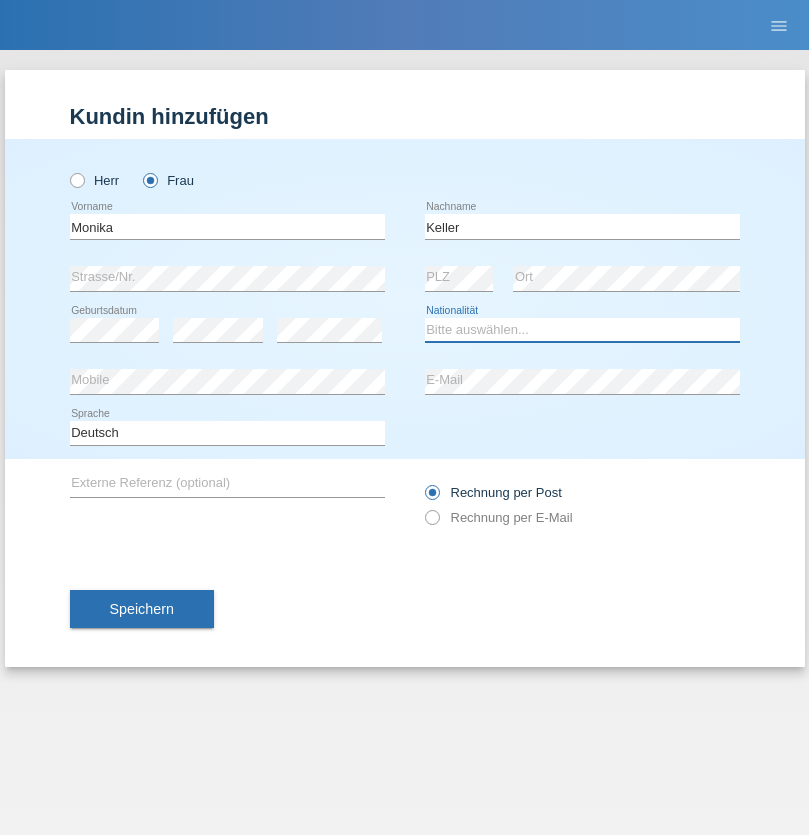 select on "CH" 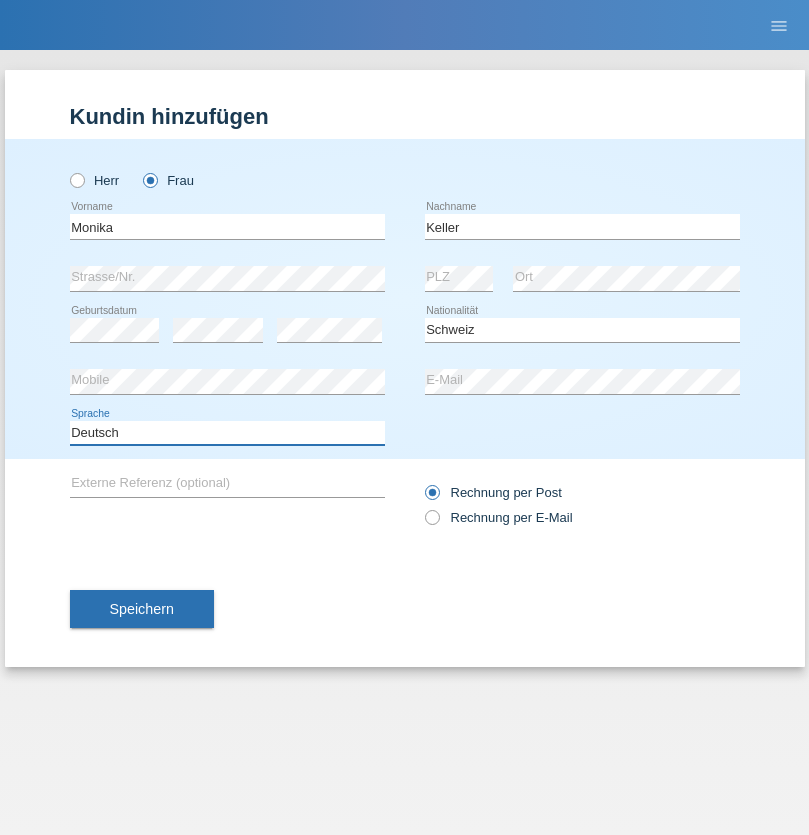 select on "en" 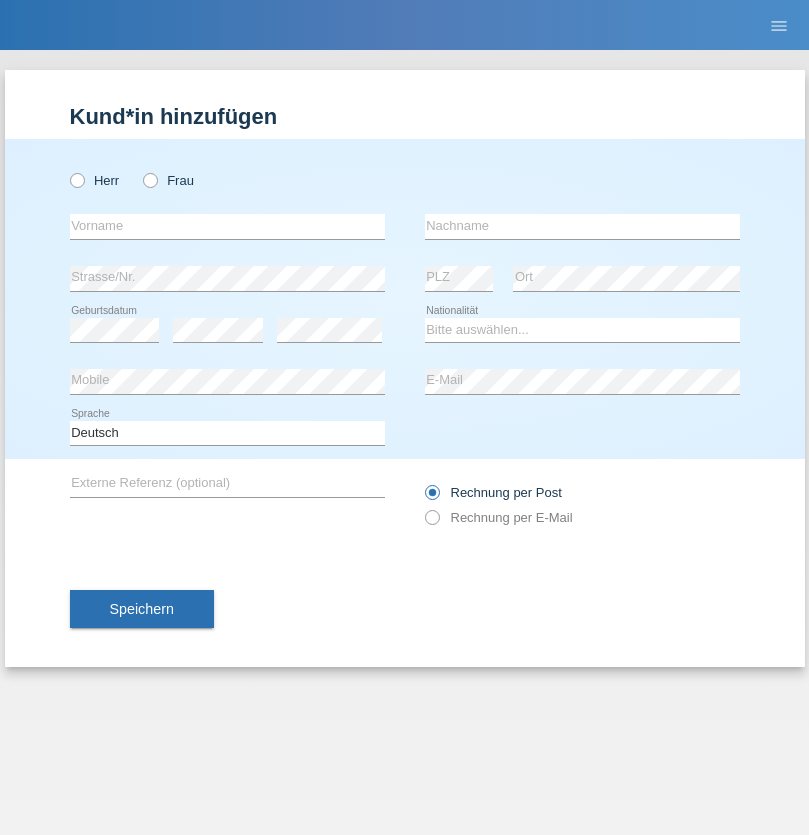 scroll, scrollTop: 0, scrollLeft: 0, axis: both 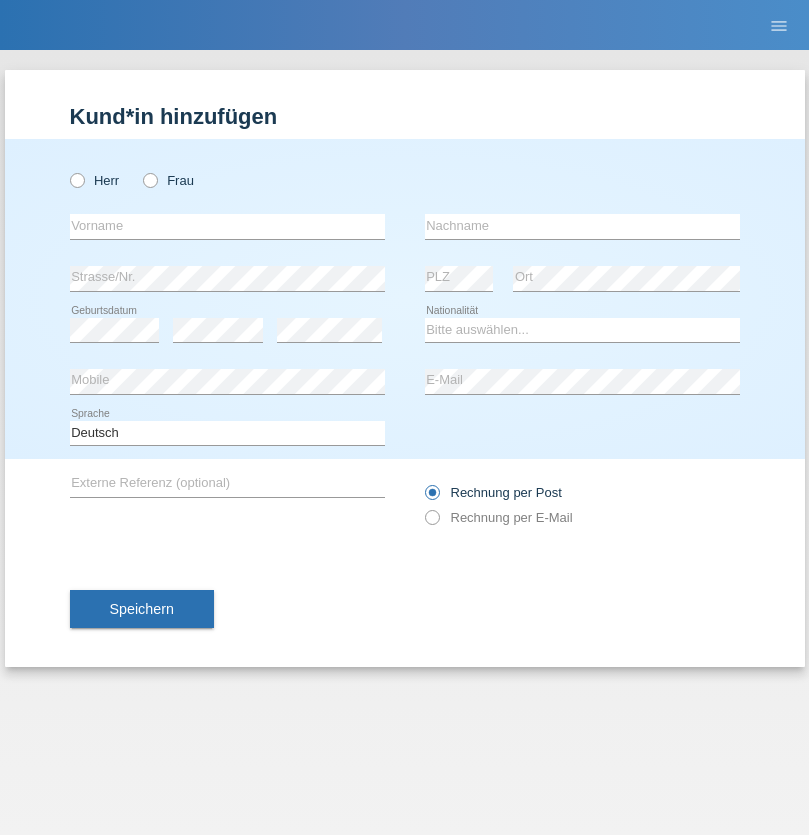 radio on "true" 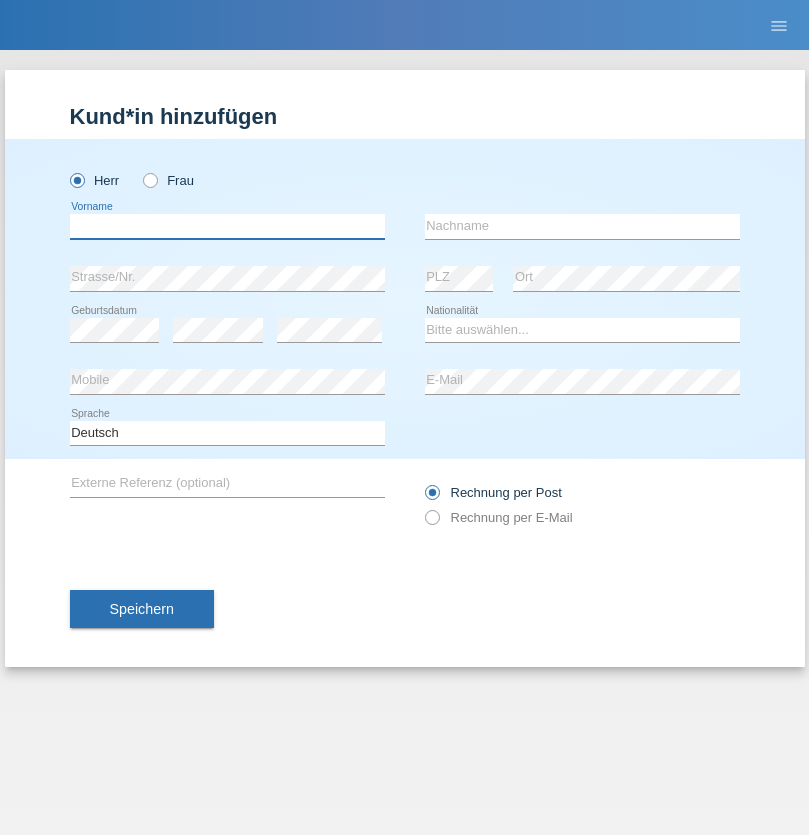 click at bounding box center [227, 226] 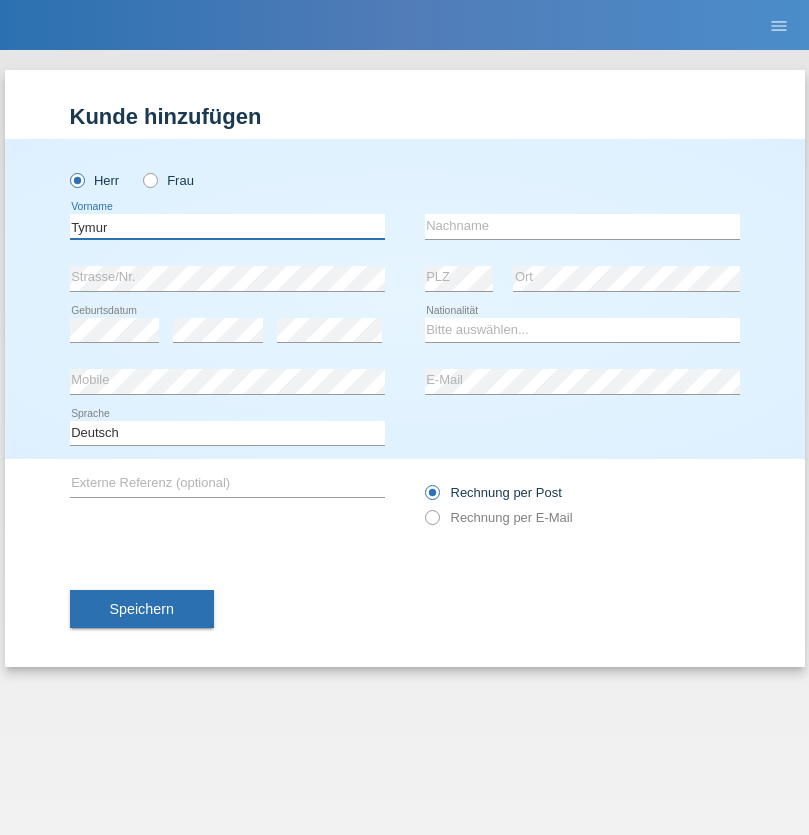 type on "Tymur" 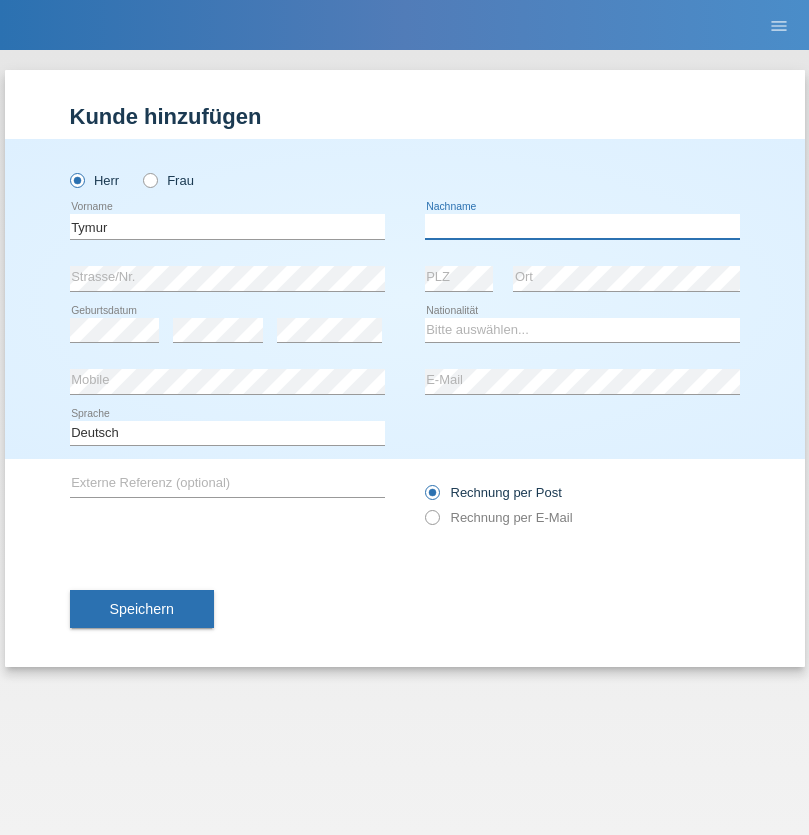 click at bounding box center (582, 226) 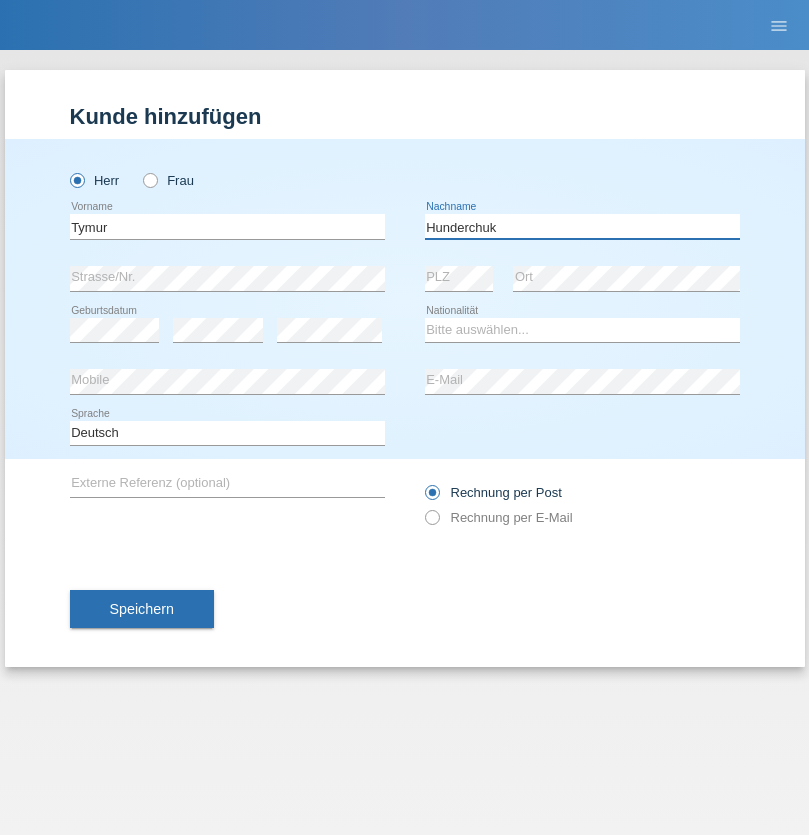 type on "Hunderchuk" 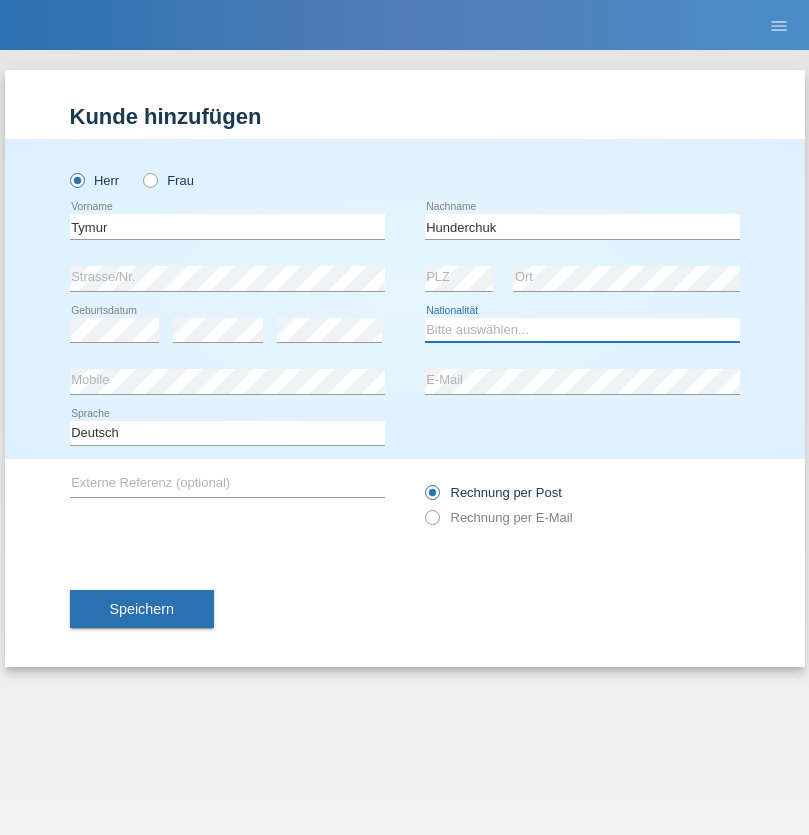 select on "UA" 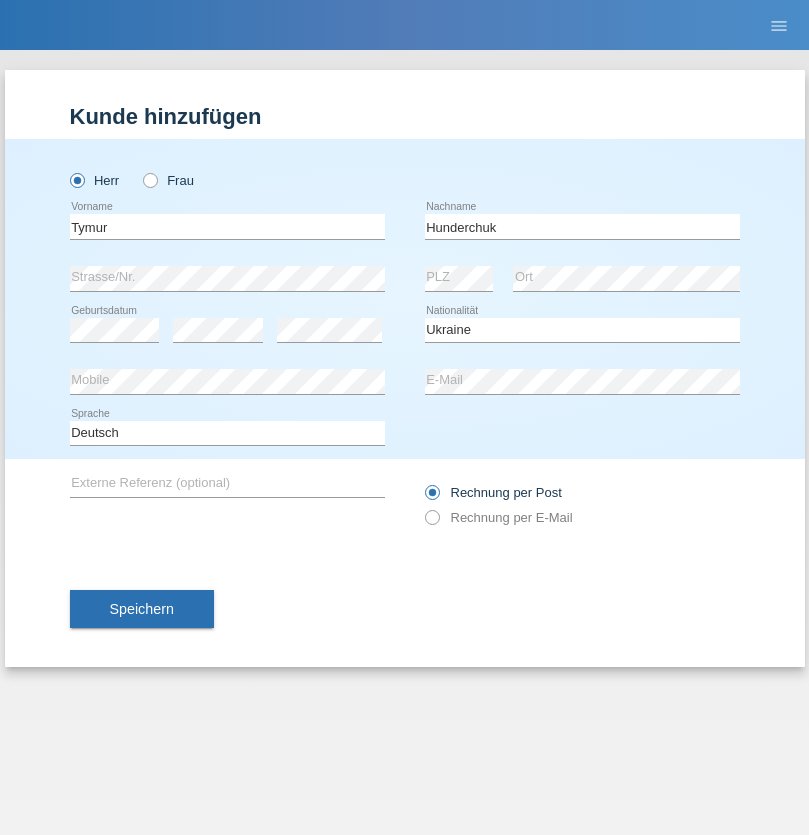 select on "C" 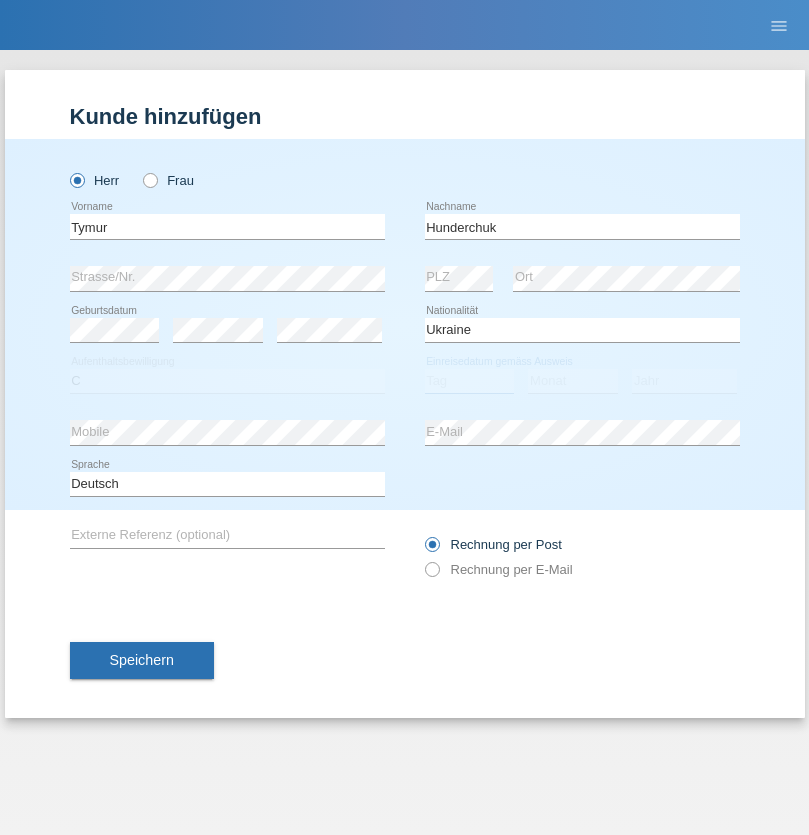select on "20" 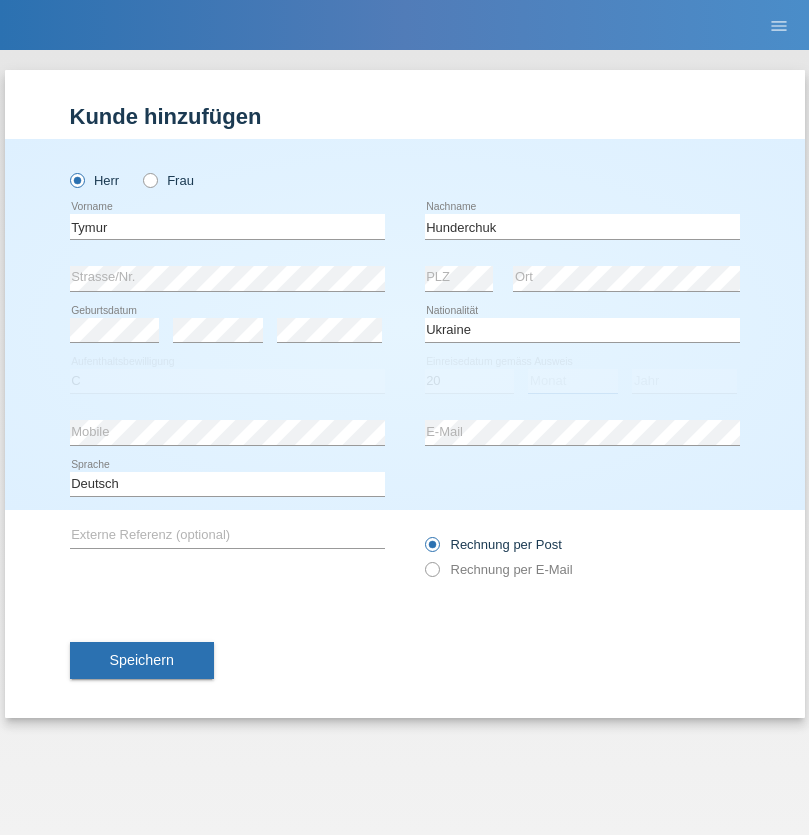 select on "08" 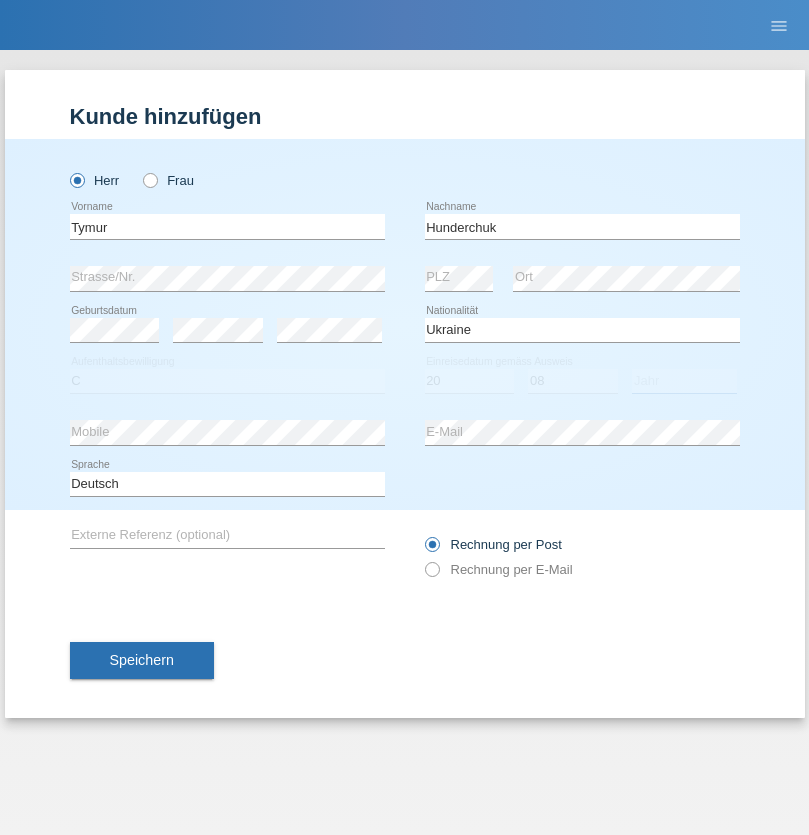 select on "2021" 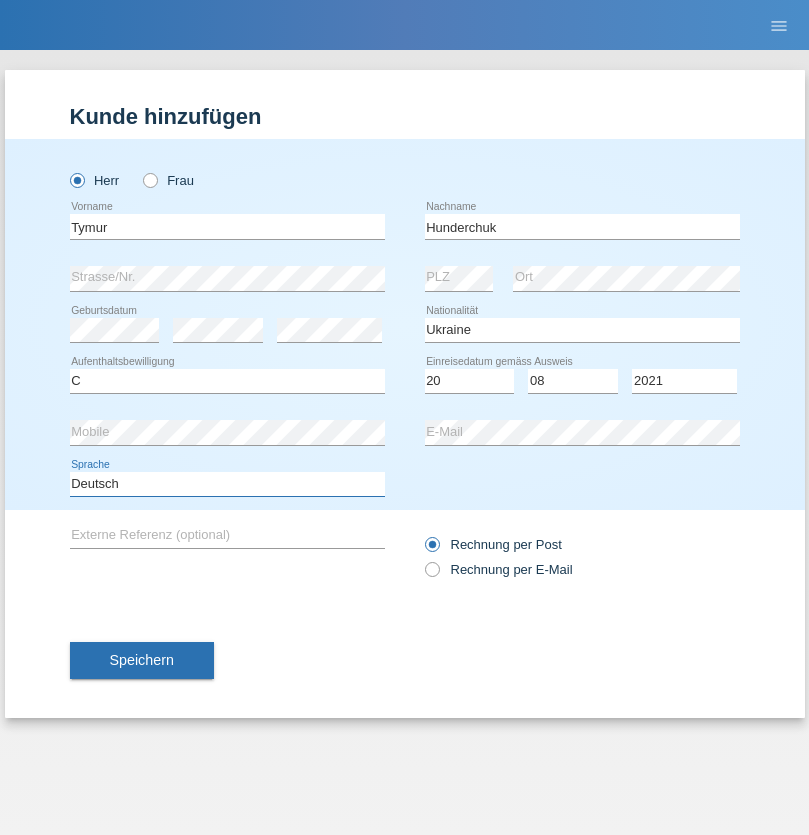 select on "en" 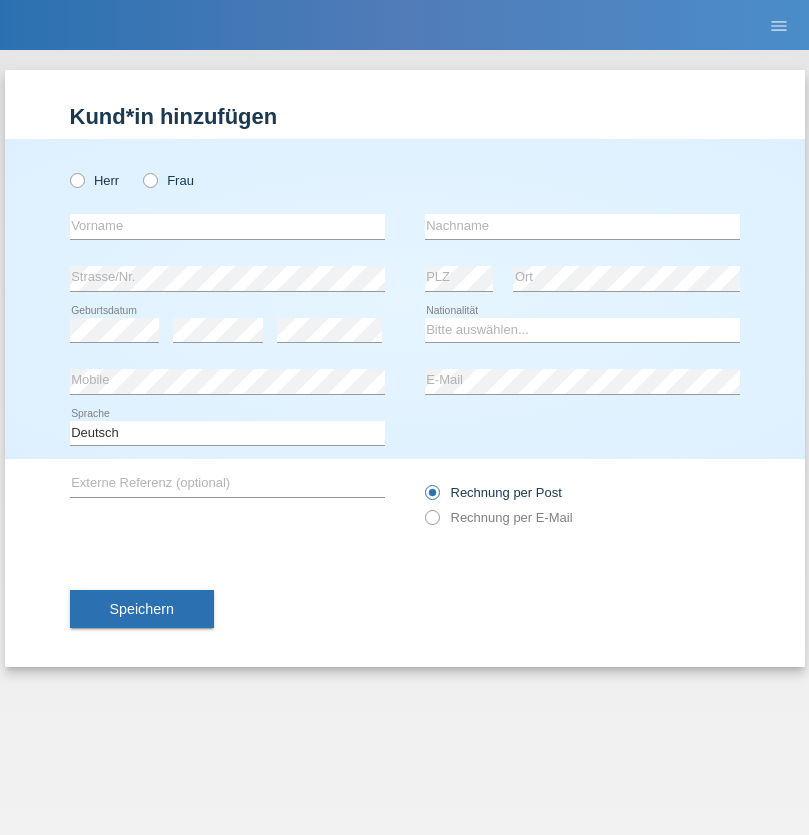scroll, scrollTop: 0, scrollLeft: 0, axis: both 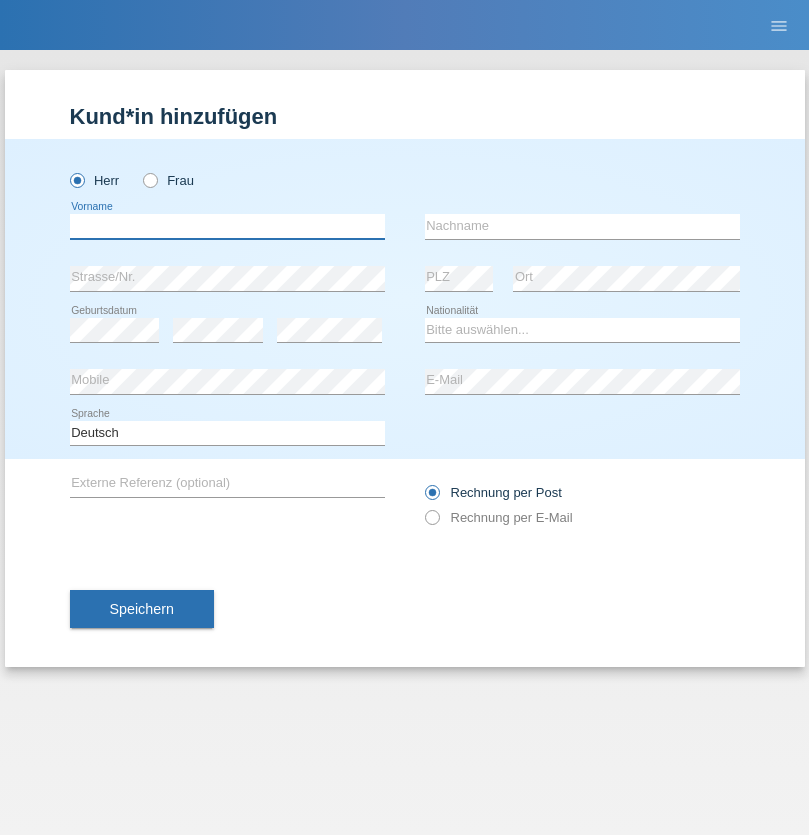 click at bounding box center (227, 226) 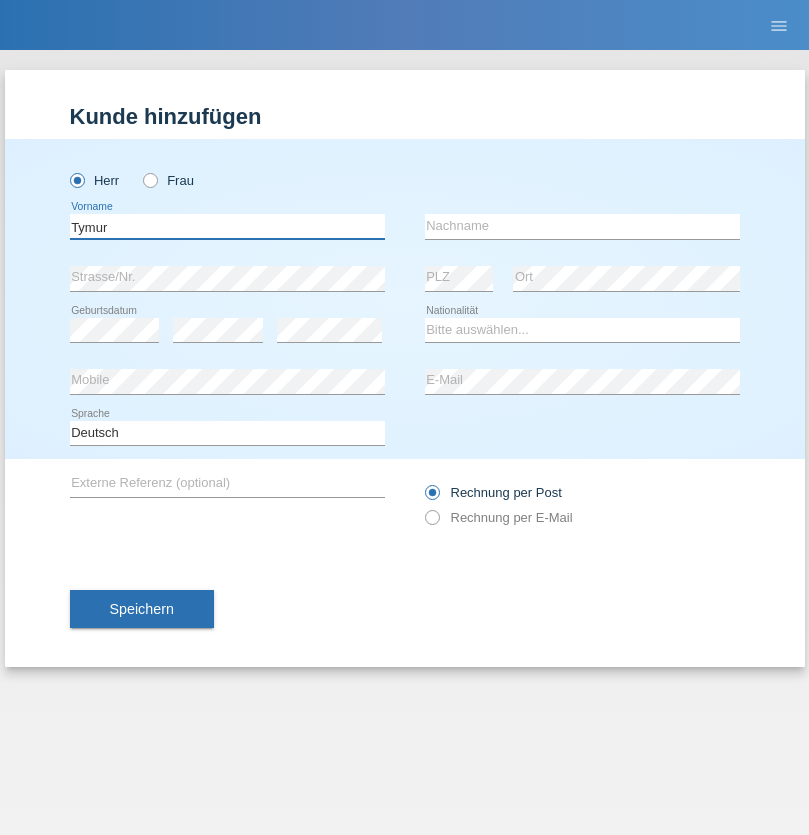 type on "Tymur" 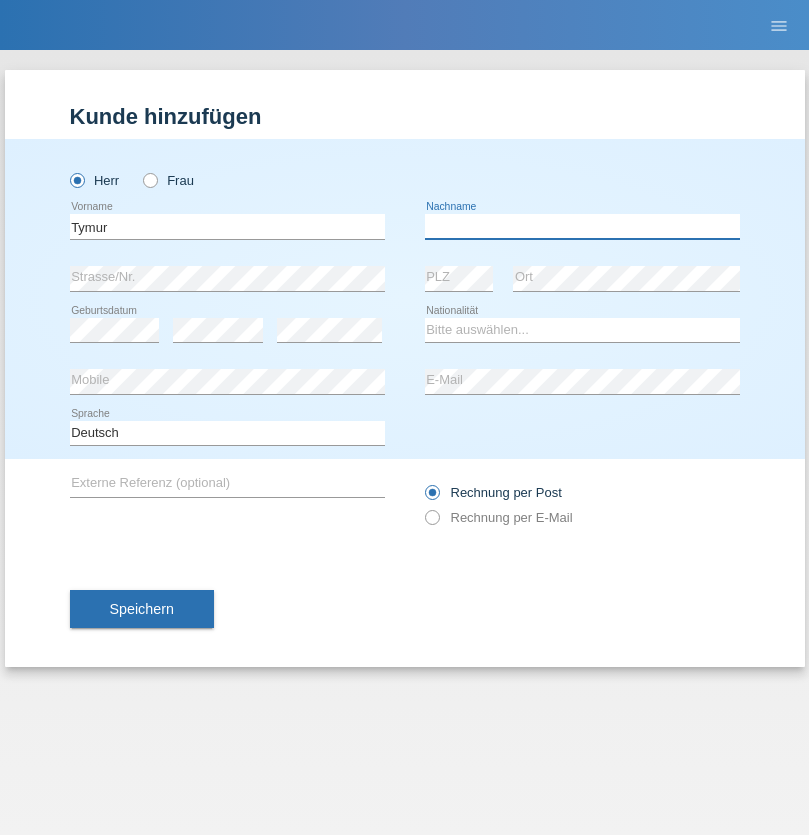click at bounding box center [582, 226] 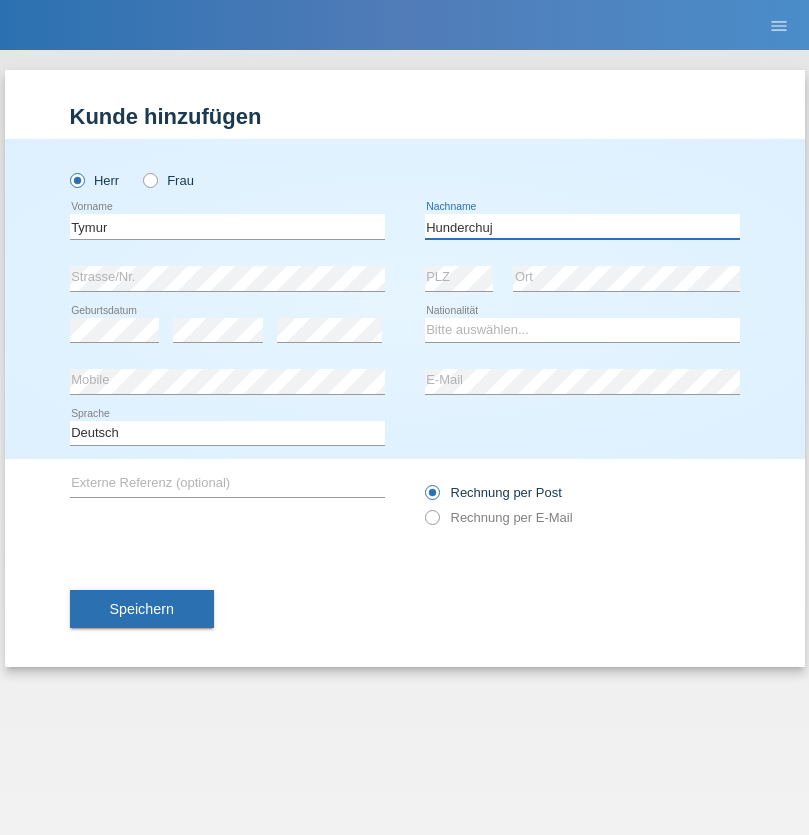 type on "Hunderchuj" 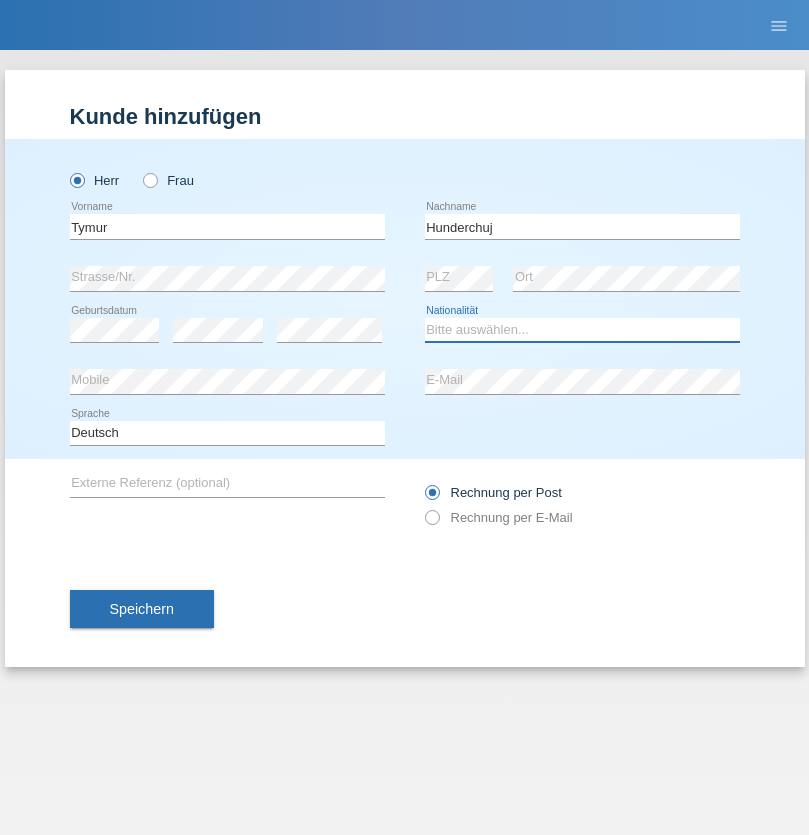 select on "UA" 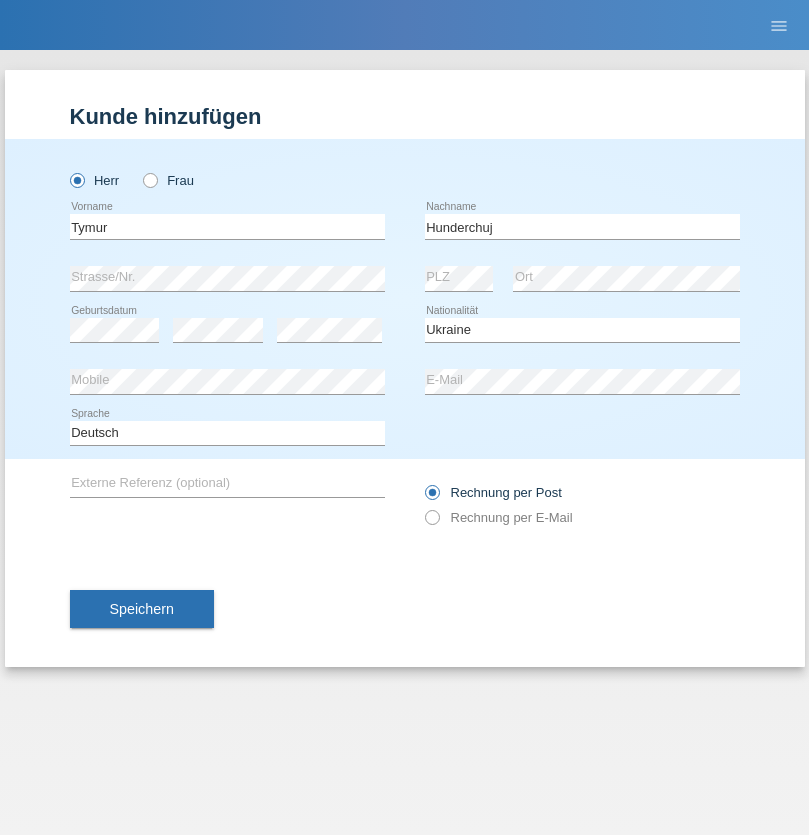 select on "C" 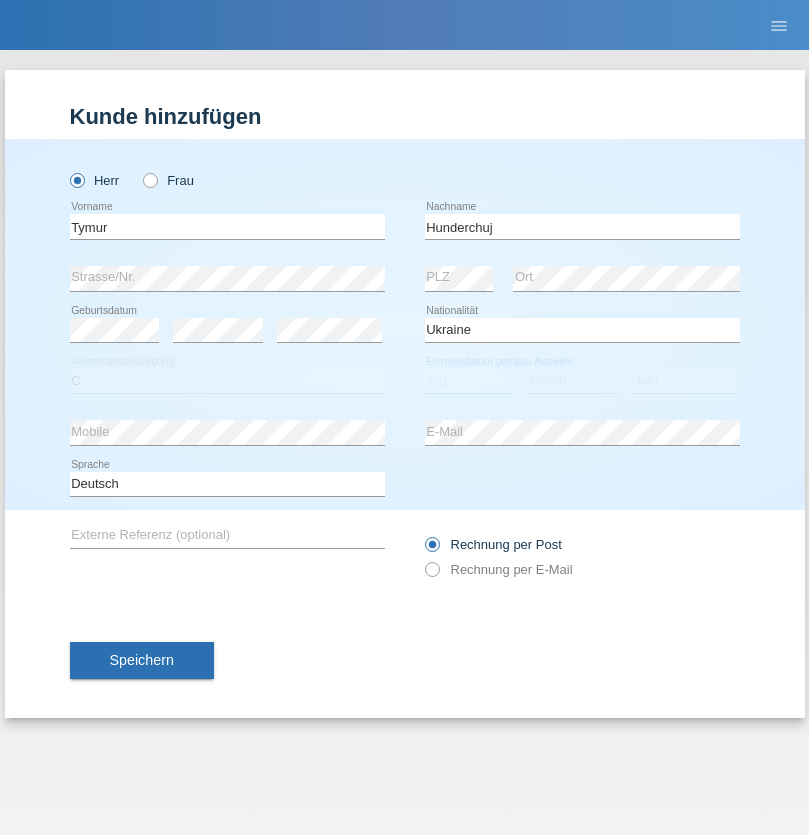 select on "20" 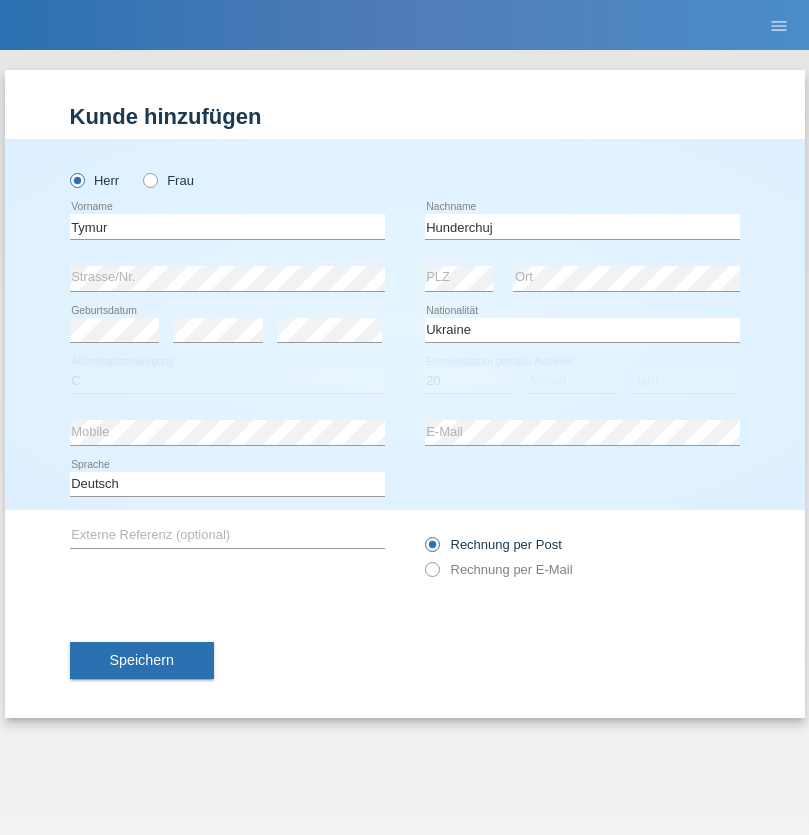 select on "08" 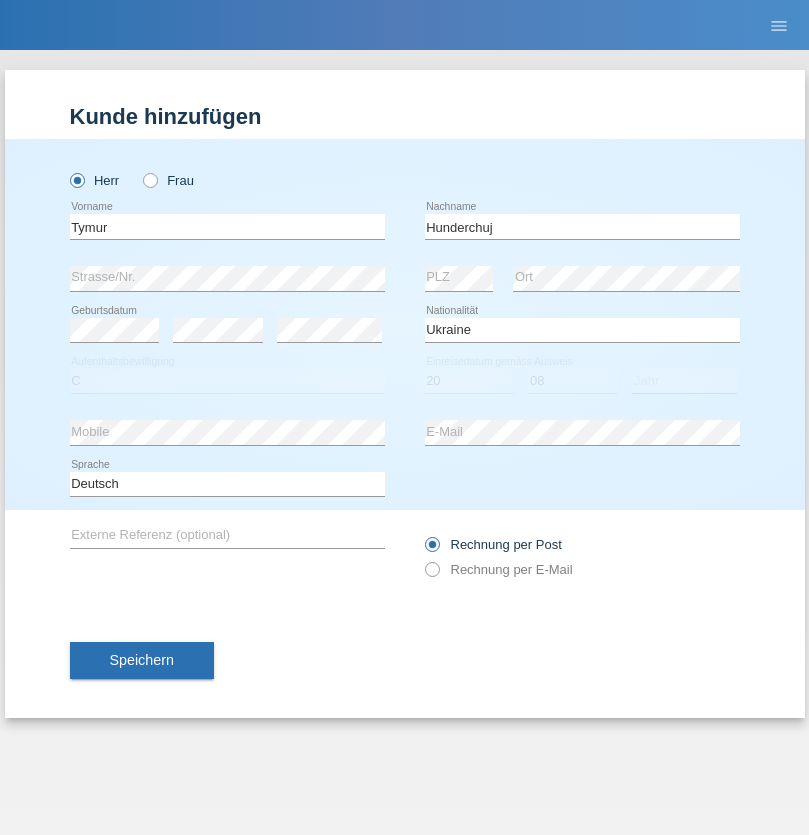select on "2021" 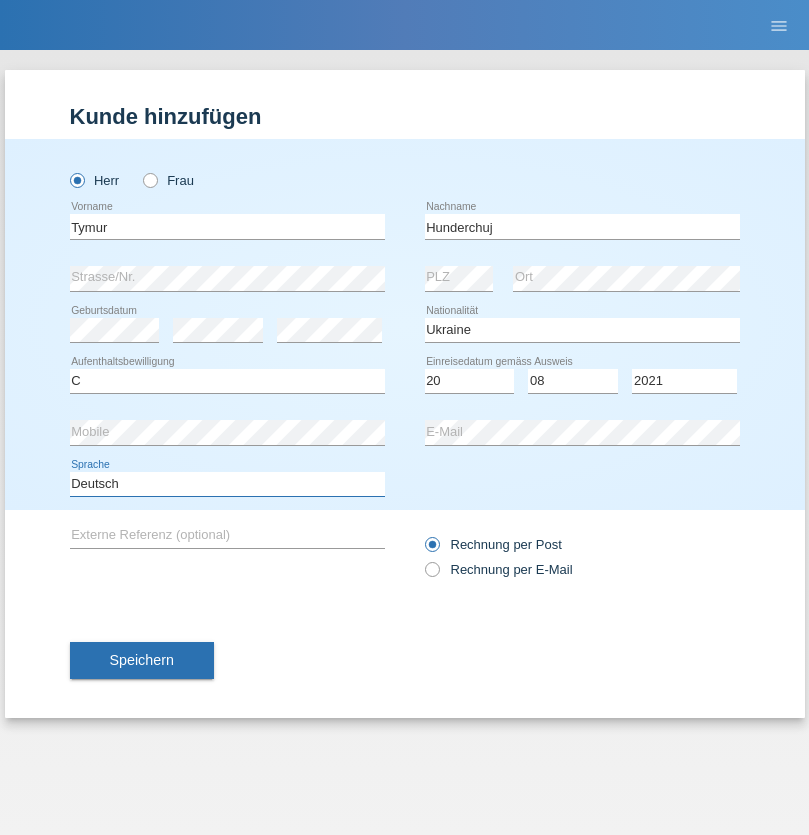 select on "en" 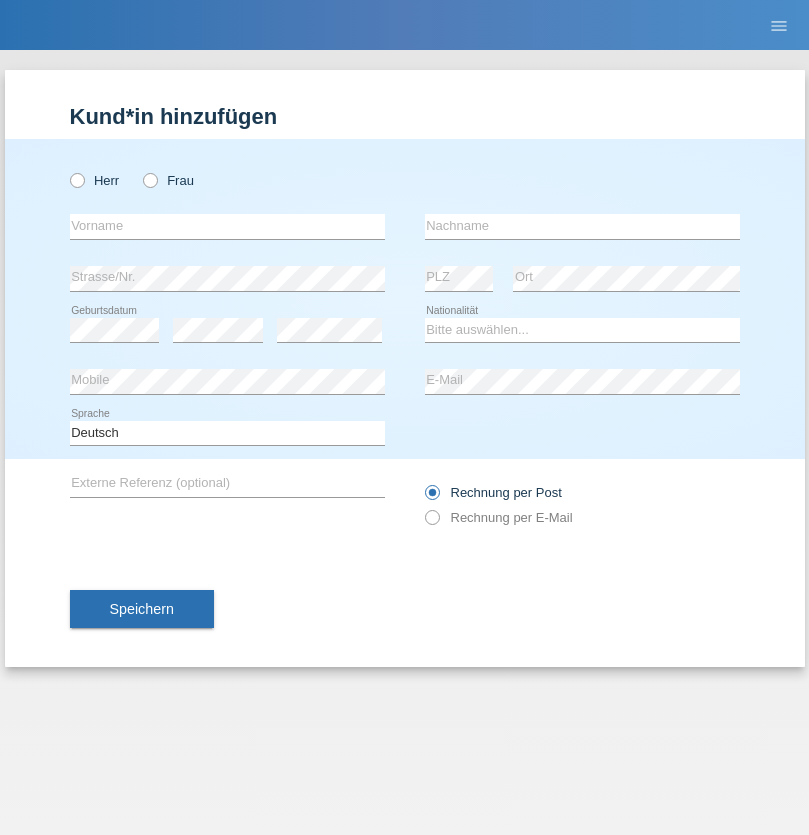 scroll, scrollTop: 0, scrollLeft: 0, axis: both 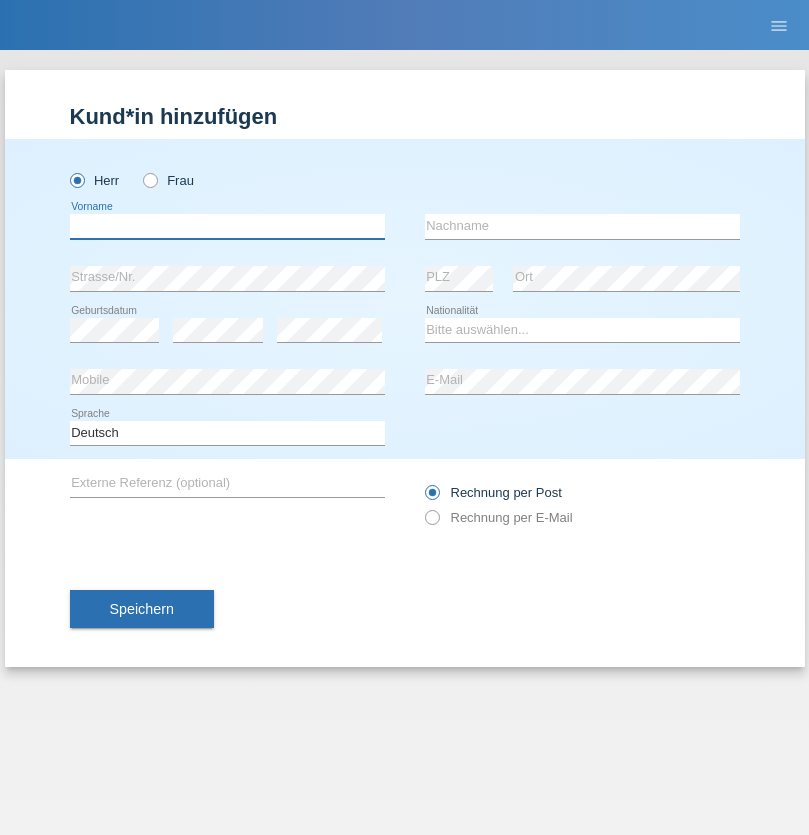 click at bounding box center [227, 226] 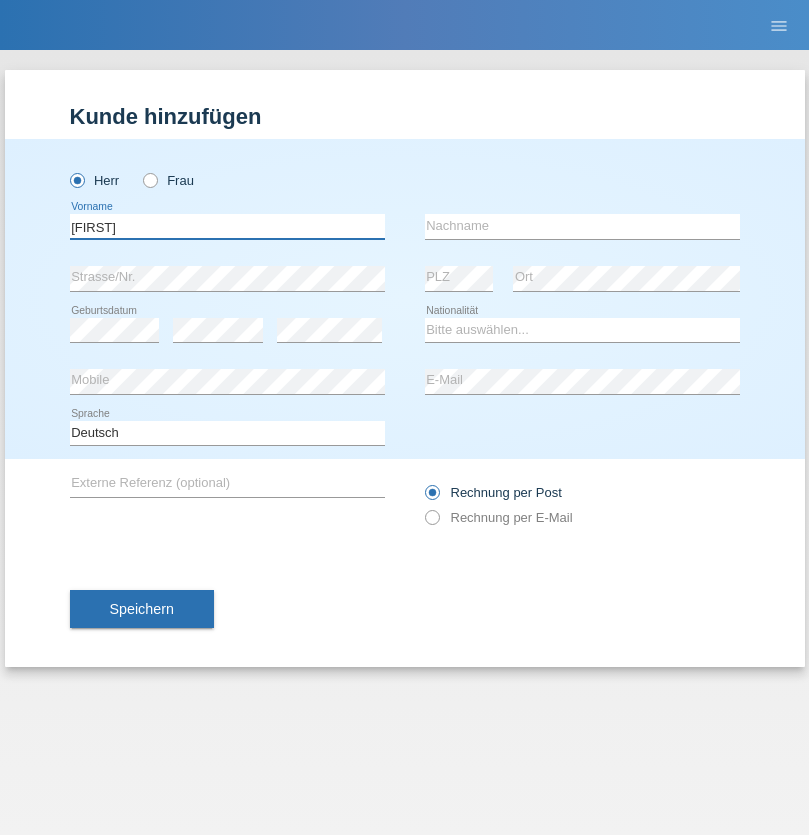 type on "Dominik" 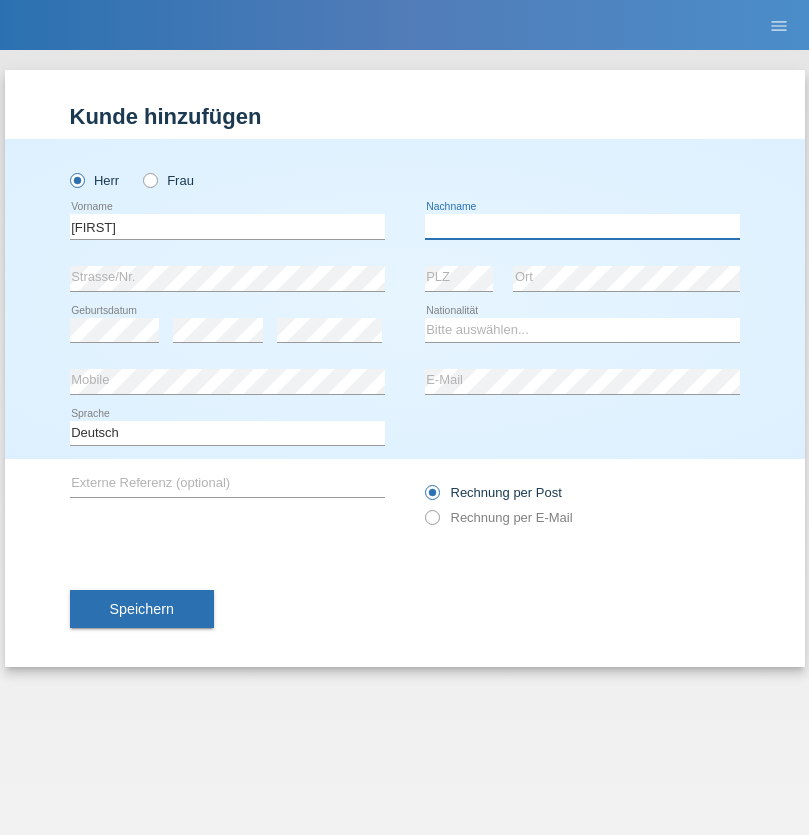 click at bounding box center [582, 226] 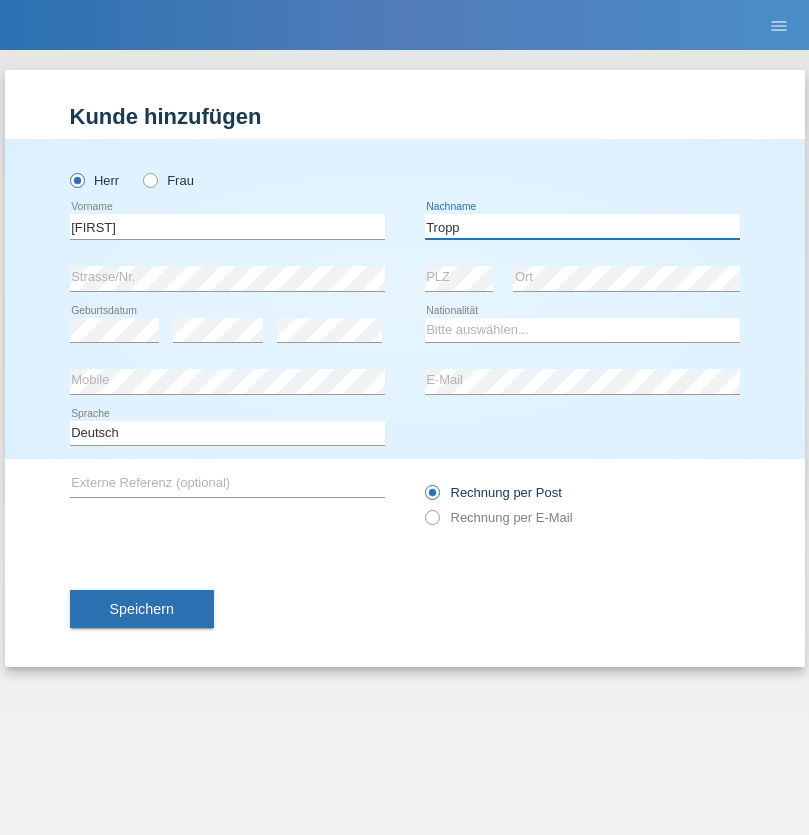 type on "Tropp" 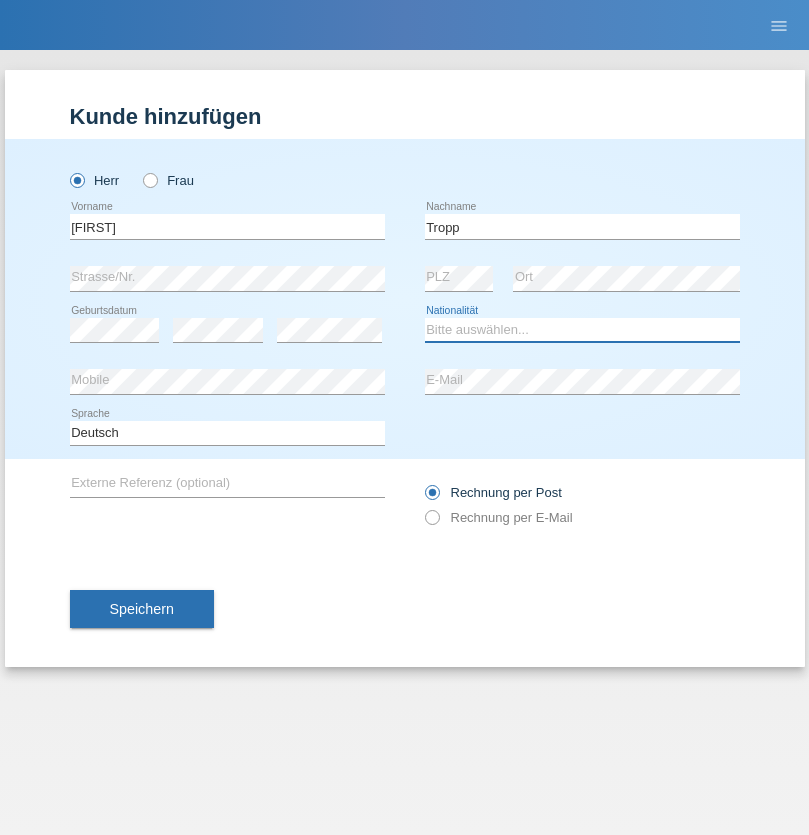select on "SK" 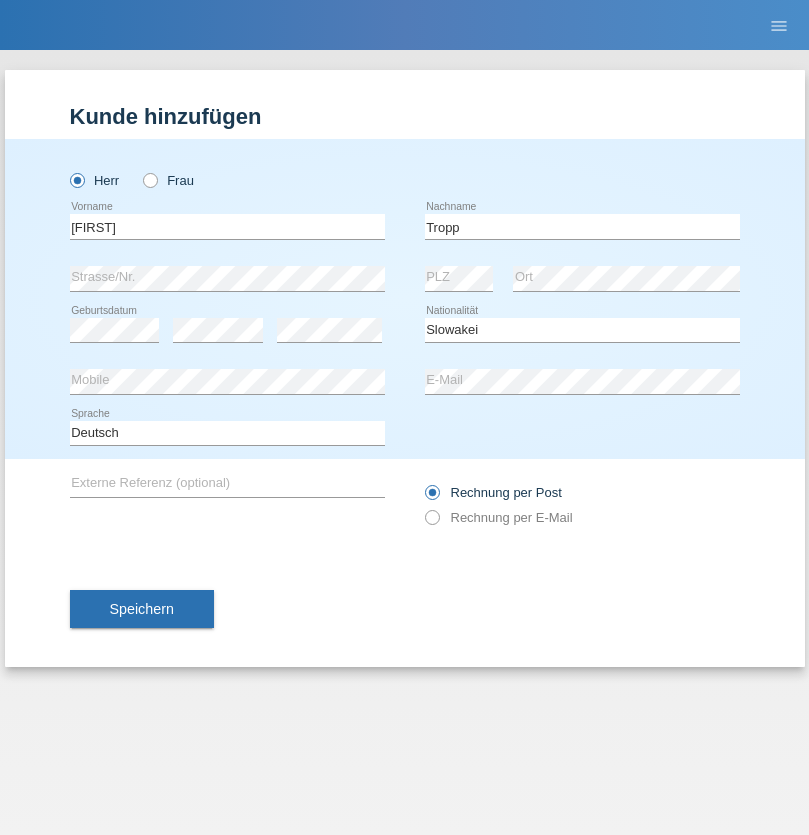 select on "C" 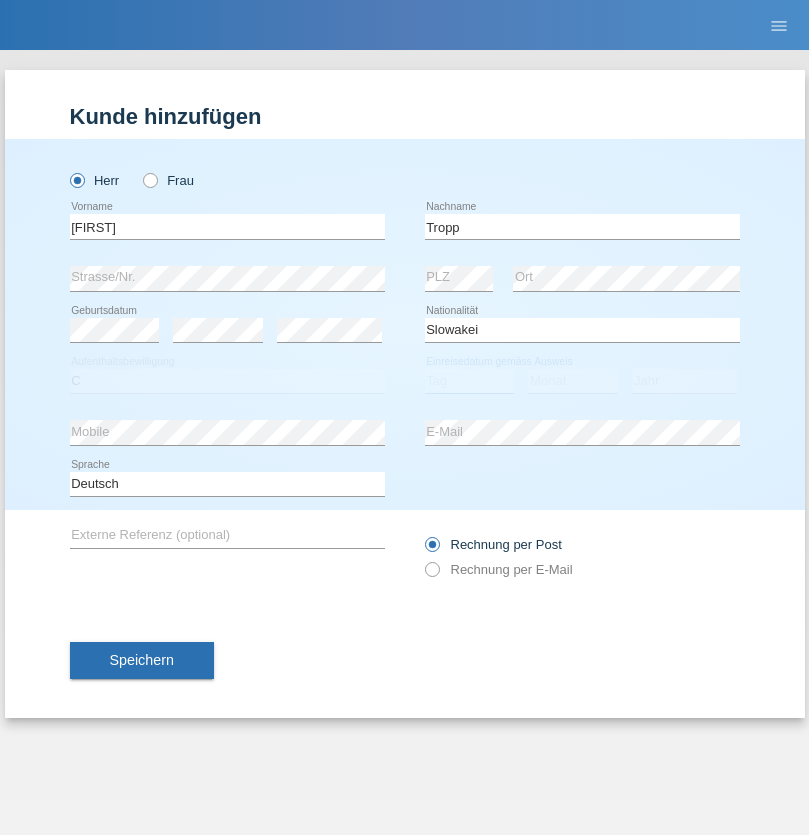 select on "08" 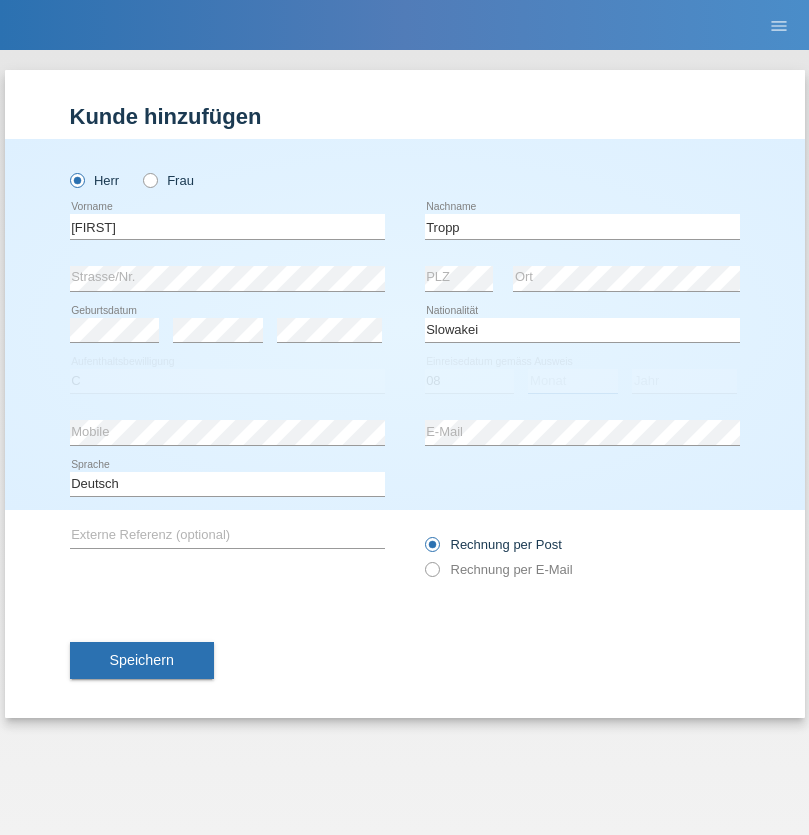 select on "08" 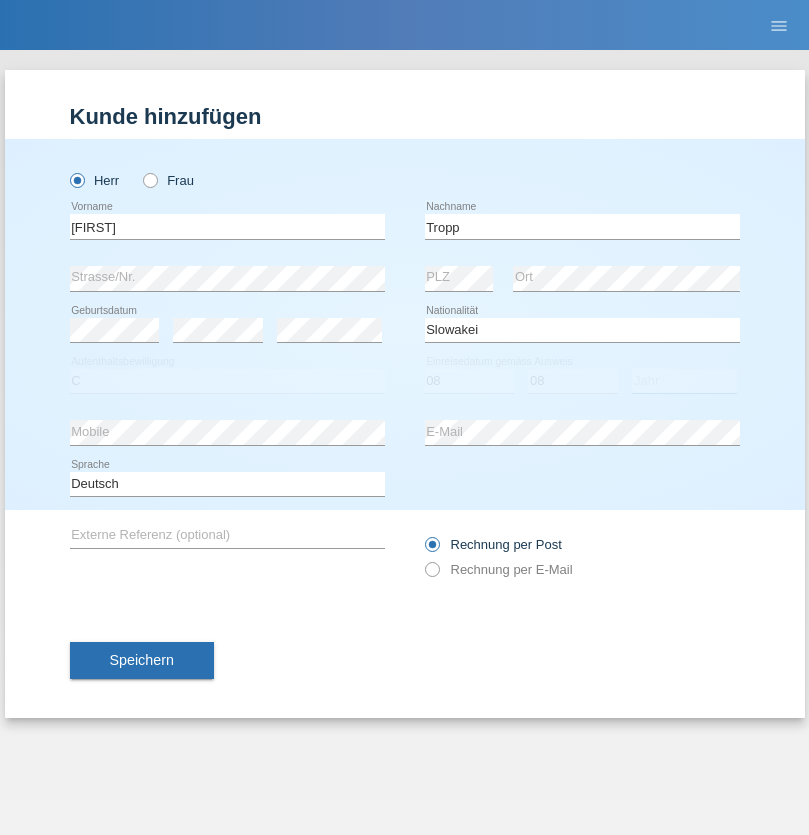 select on "2021" 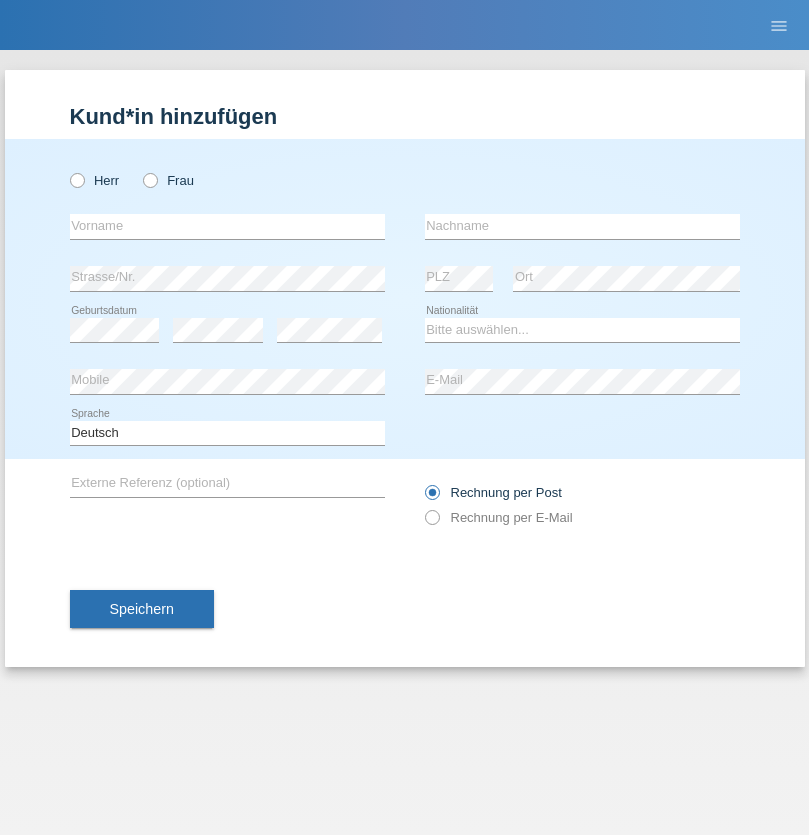 scroll, scrollTop: 0, scrollLeft: 0, axis: both 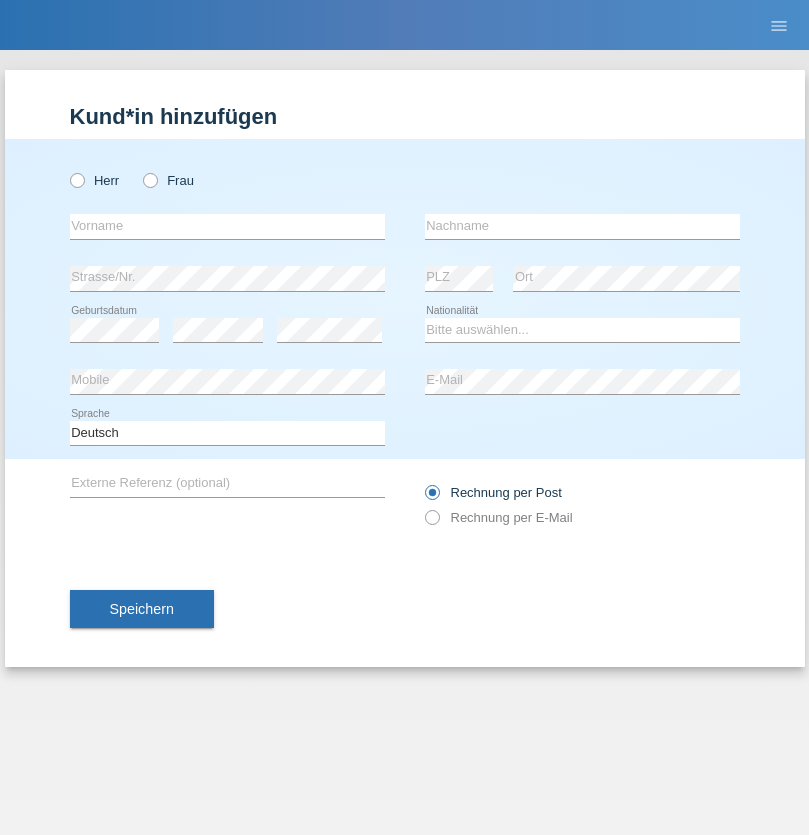 radio on "true" 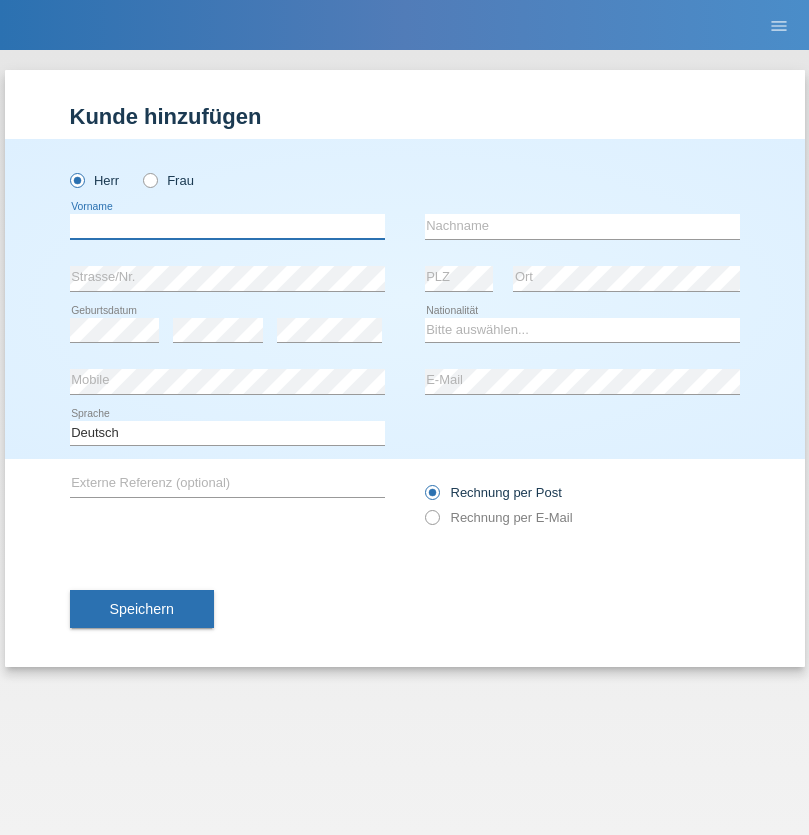 click at bounding box center [227, 226] 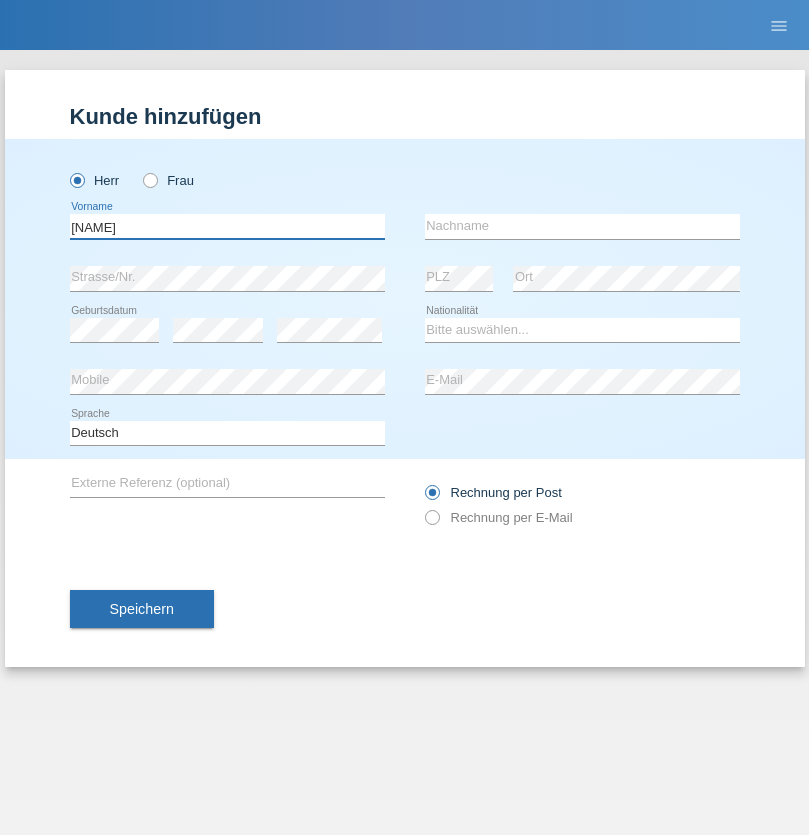 type on "Dirk" 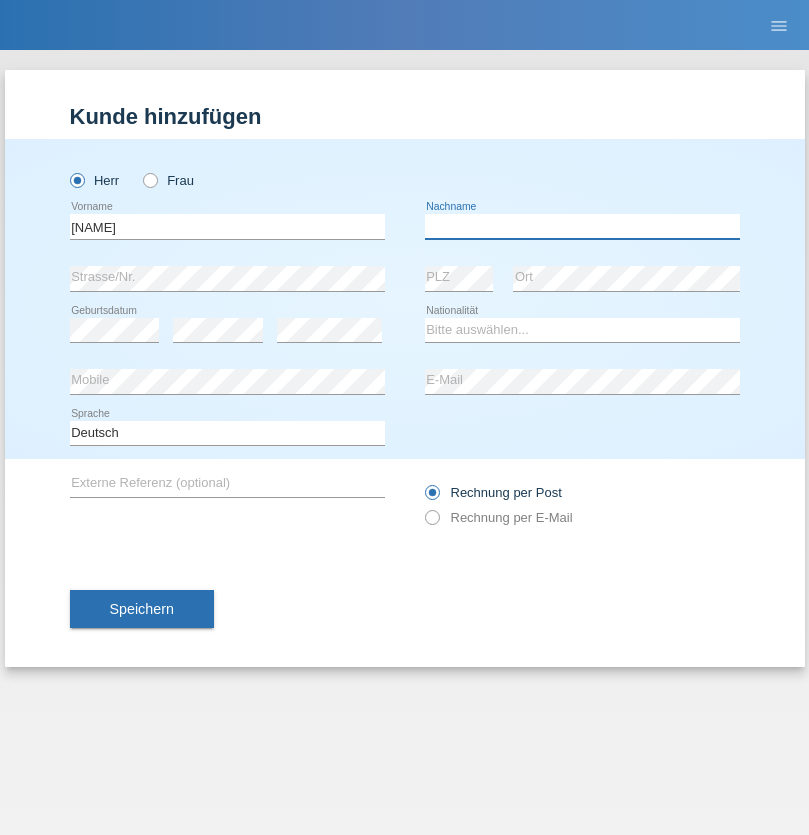 click at bounding box center [582, 226] 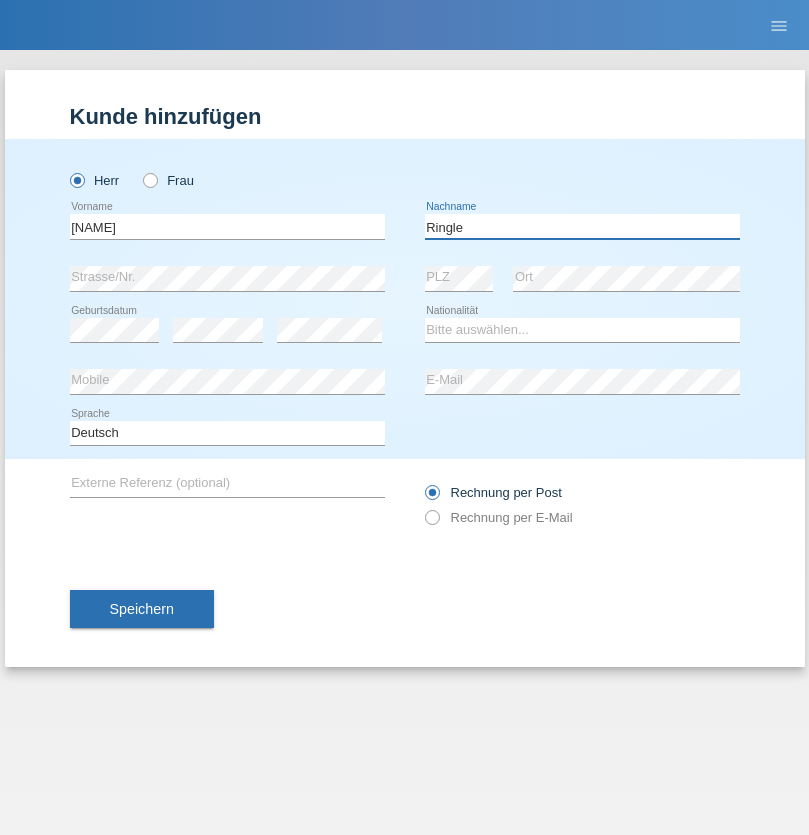 type on "Ringle" 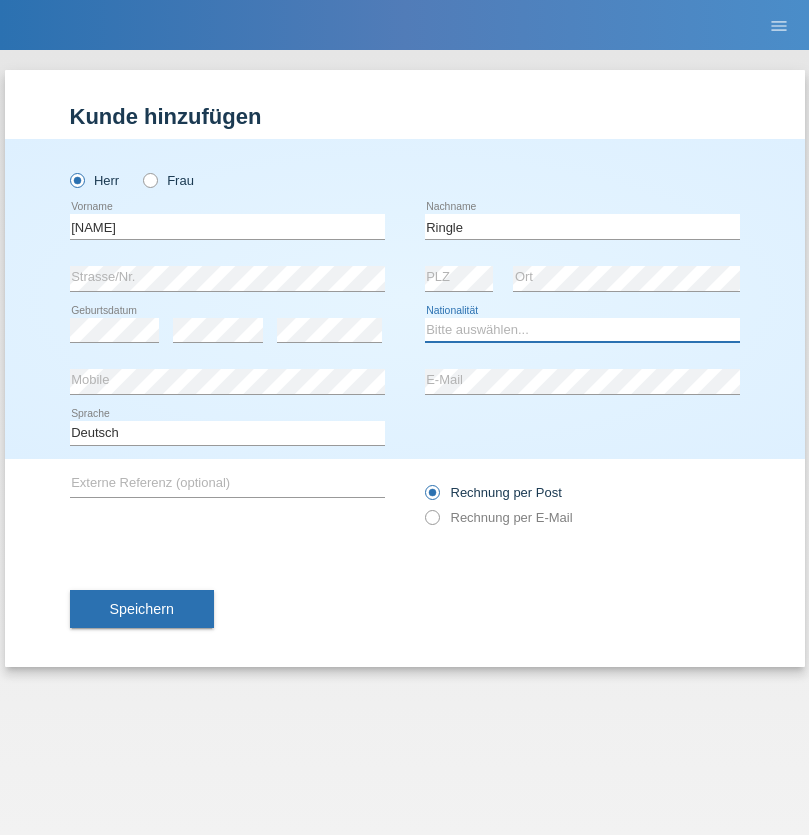 select on "DE" 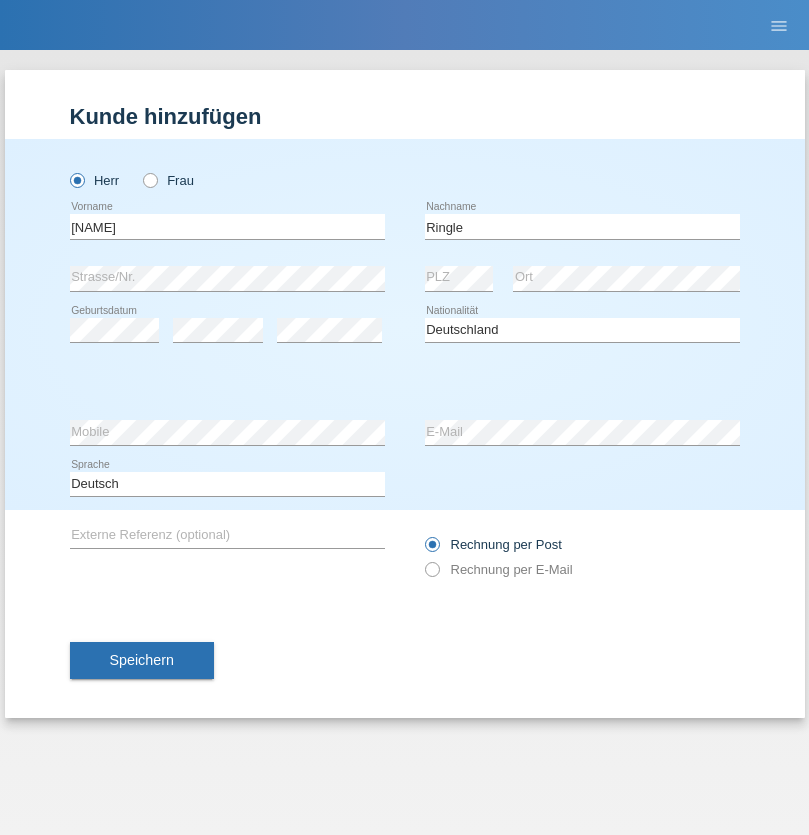 select on "C" 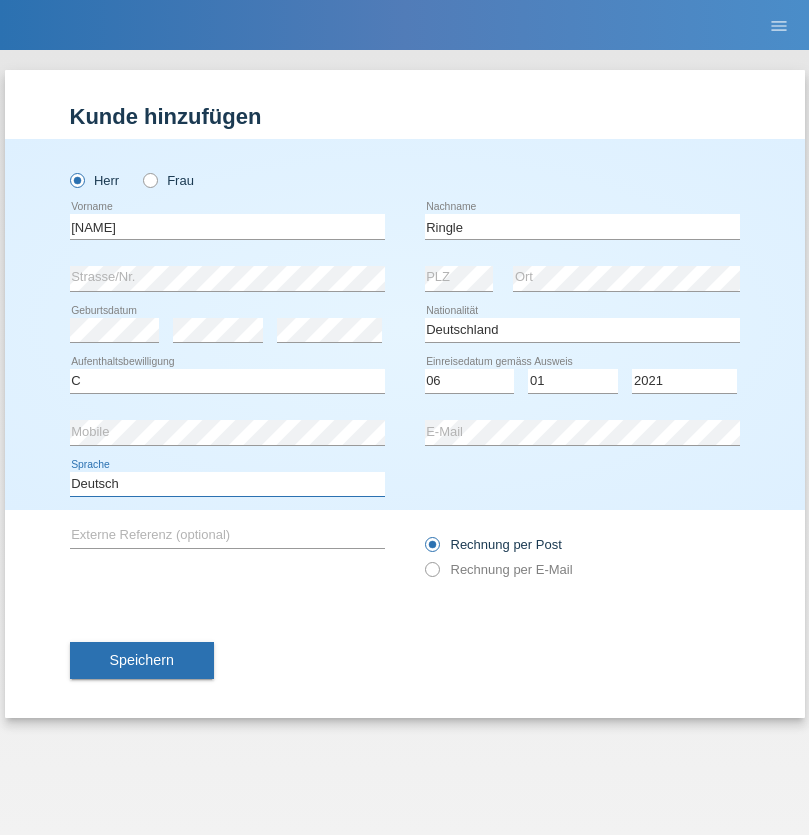 select on "en" 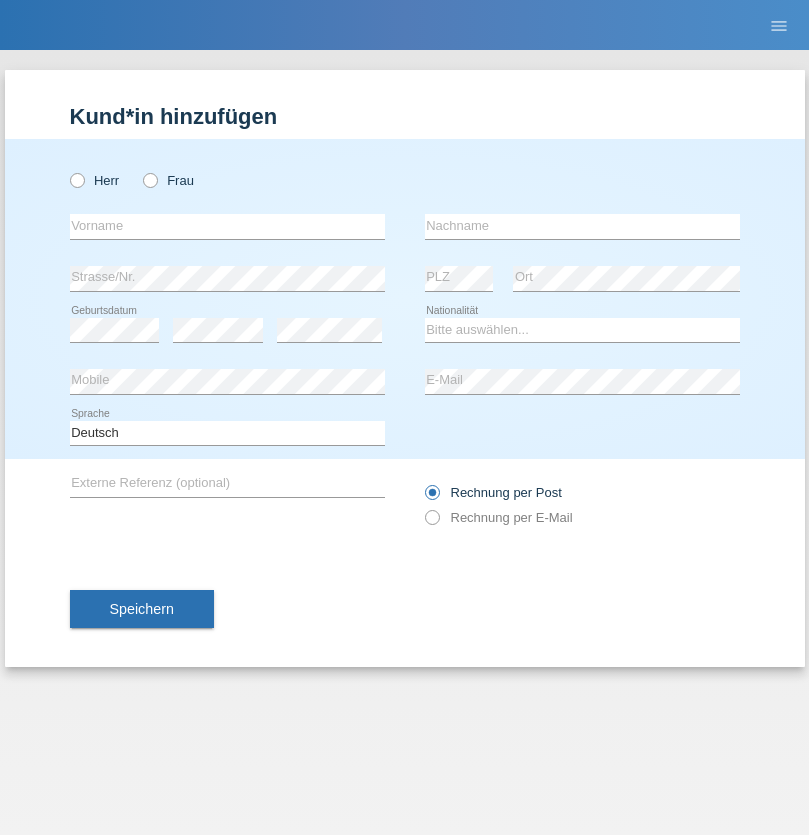 scroll, scrollTop: 0, scrollLeft: 0, axis: both 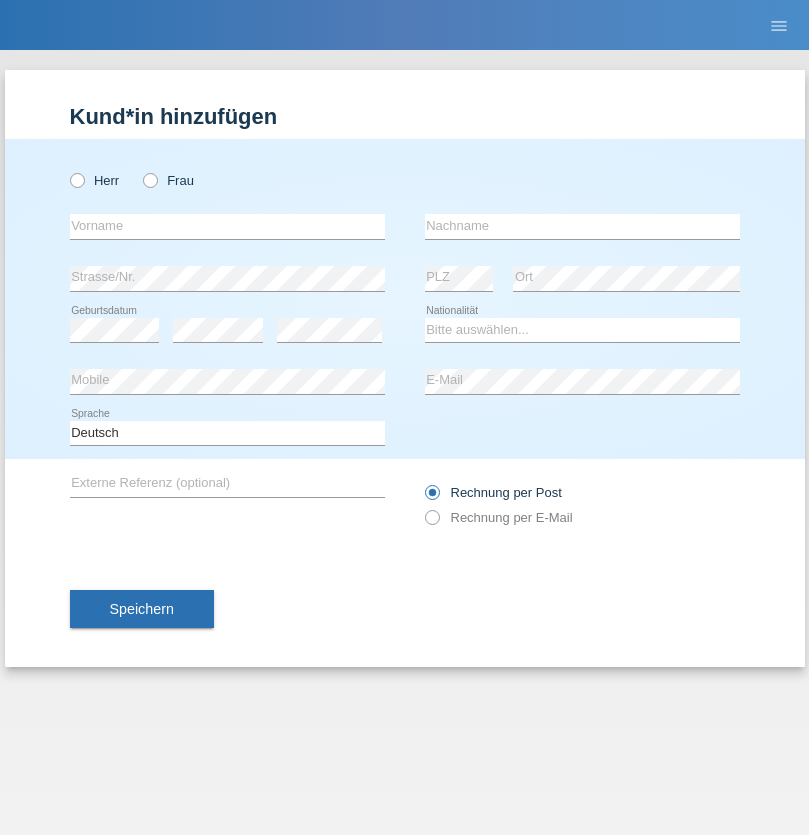 radio on "true" 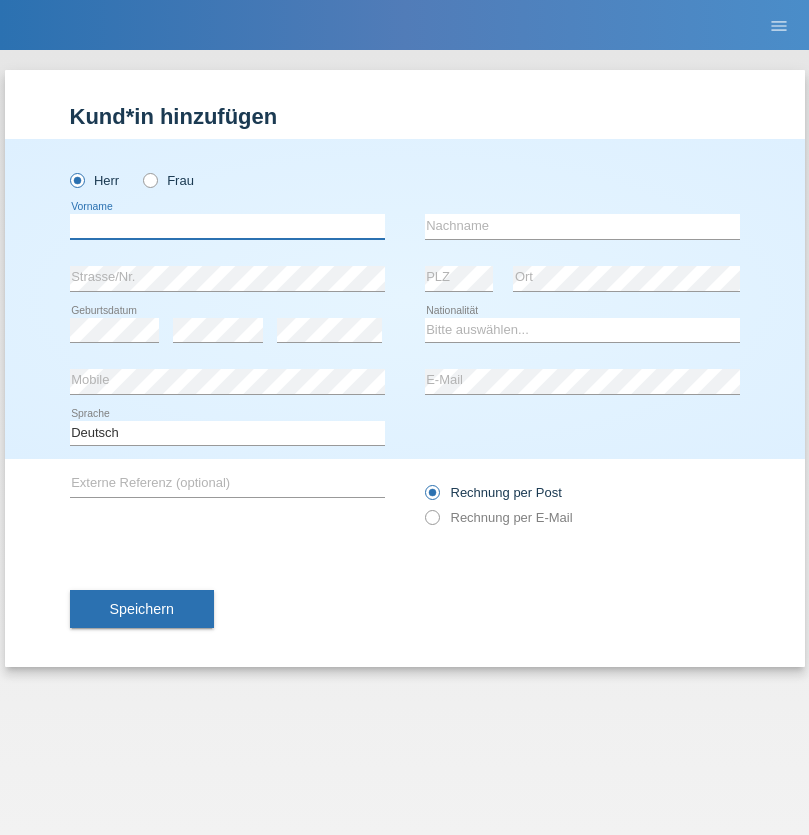click at bounding box center [227, 226] 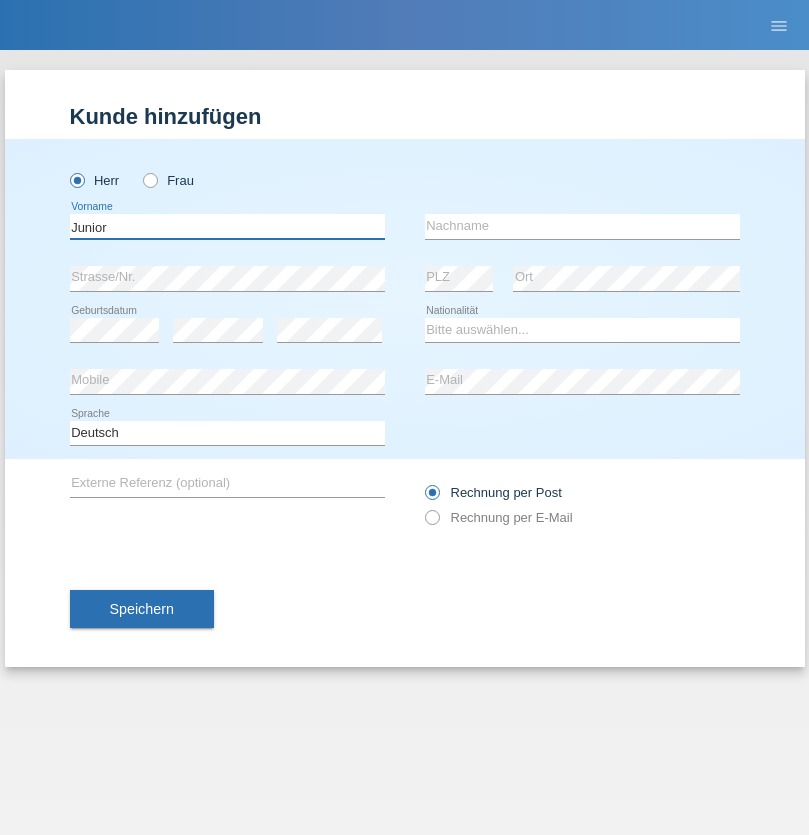 type on "Junior" 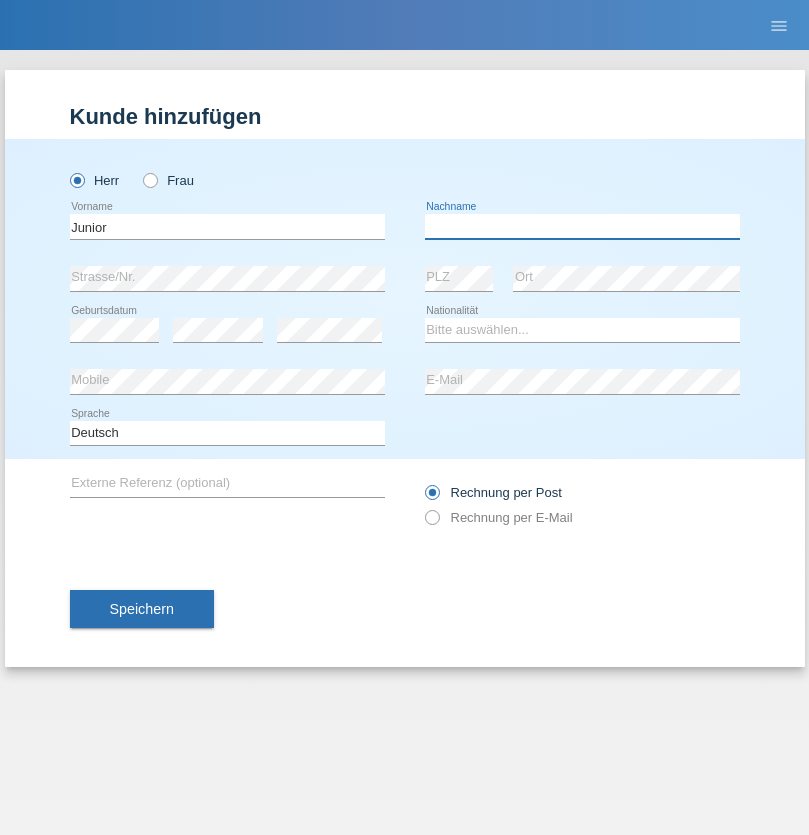 click at bounding box center (582, 226) 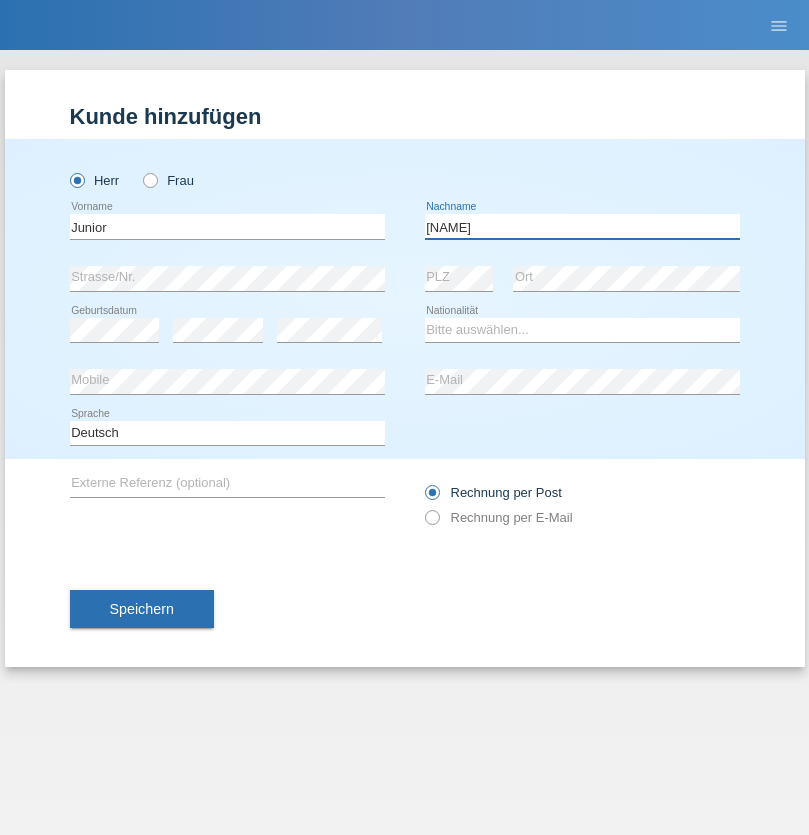 type on "[NAME]" 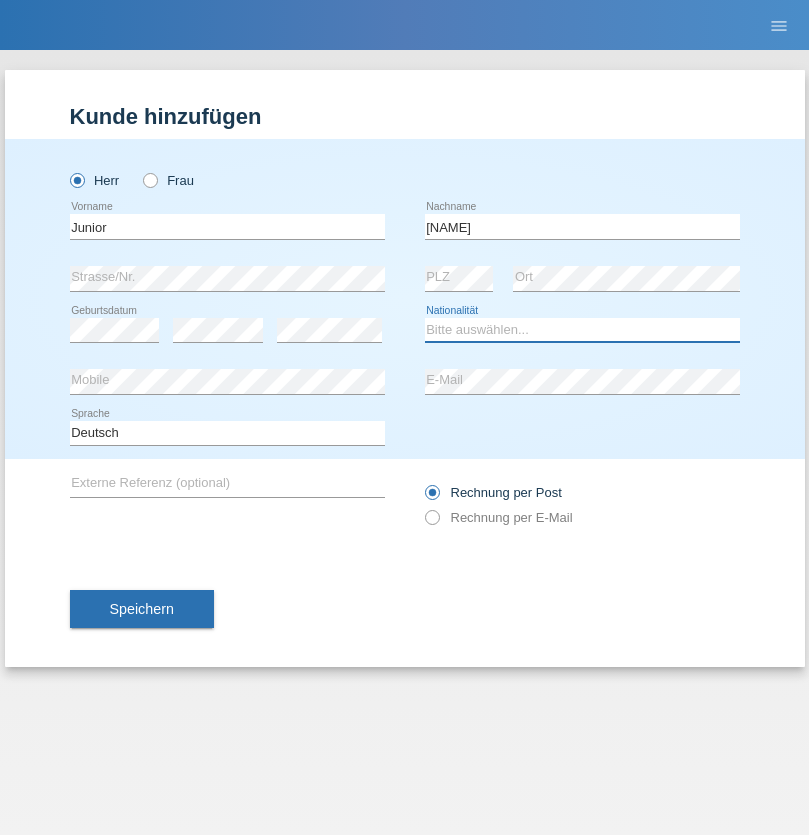 select on "CH" 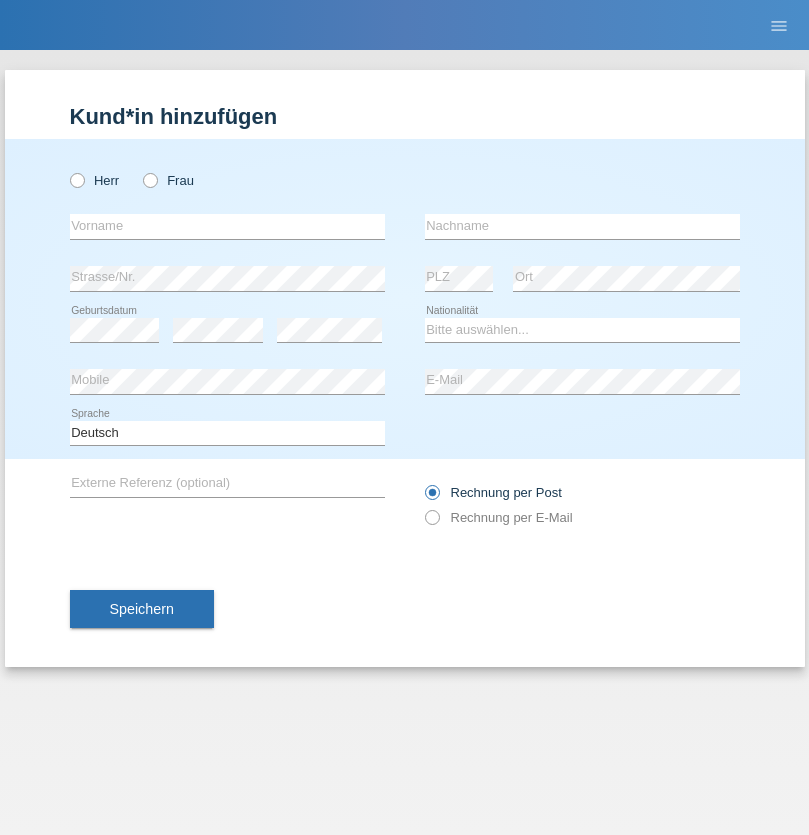scroll, scrollTop: 0, scrollLeft: 0, axis: both 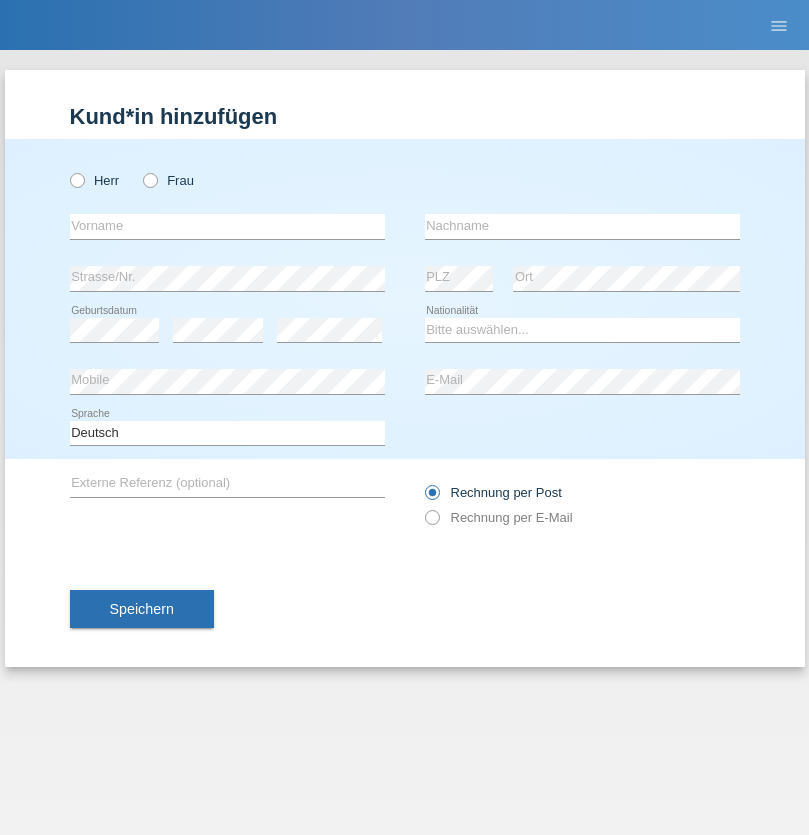 radio on "true" 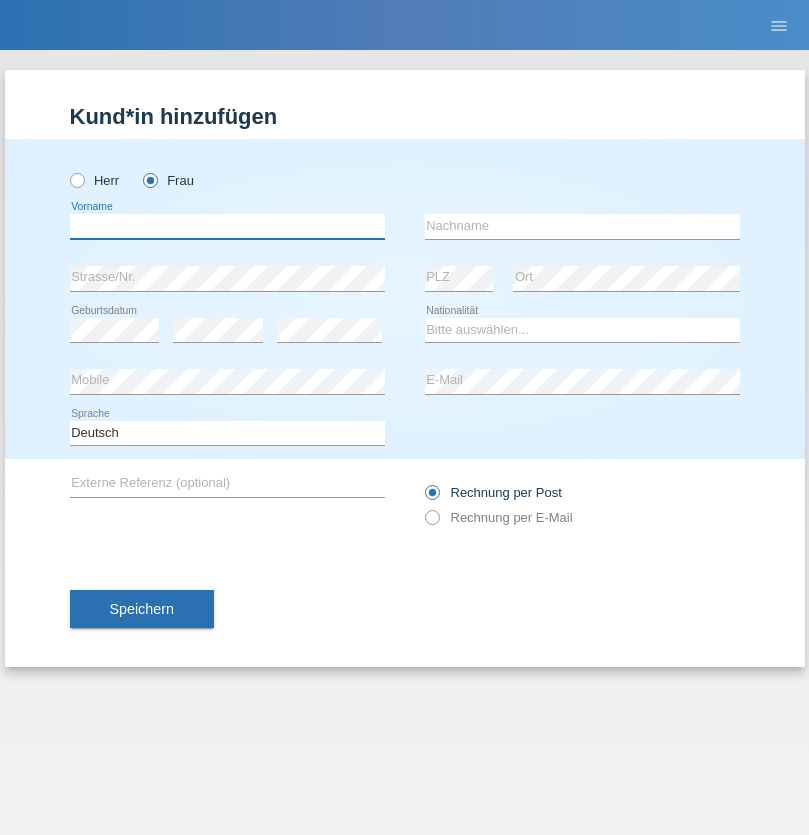 click at bounding box center [227, 226] 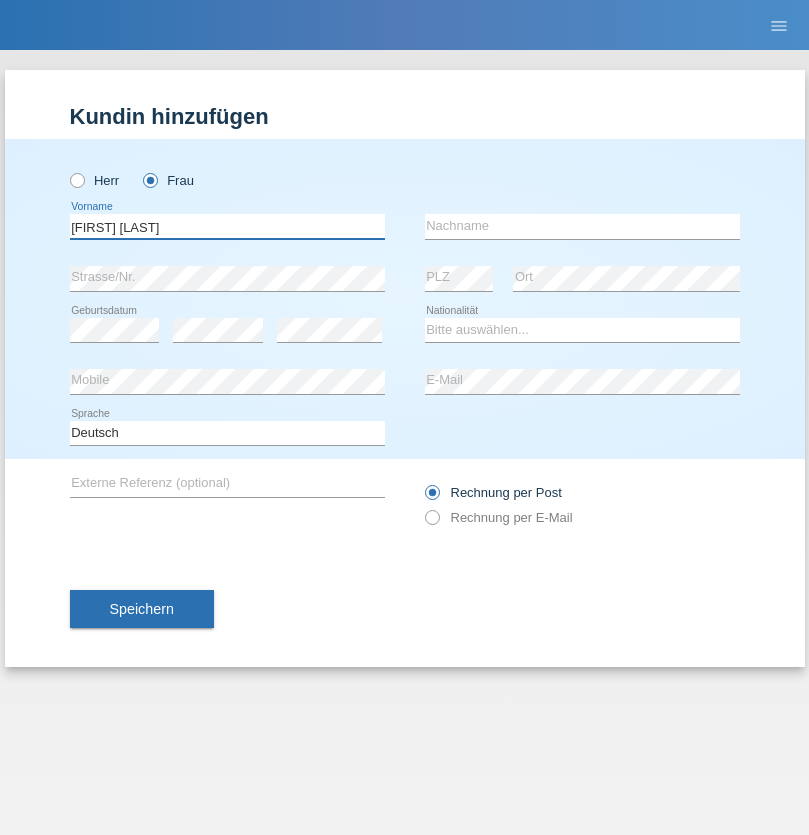 type on "[FIRST] [LAST]" 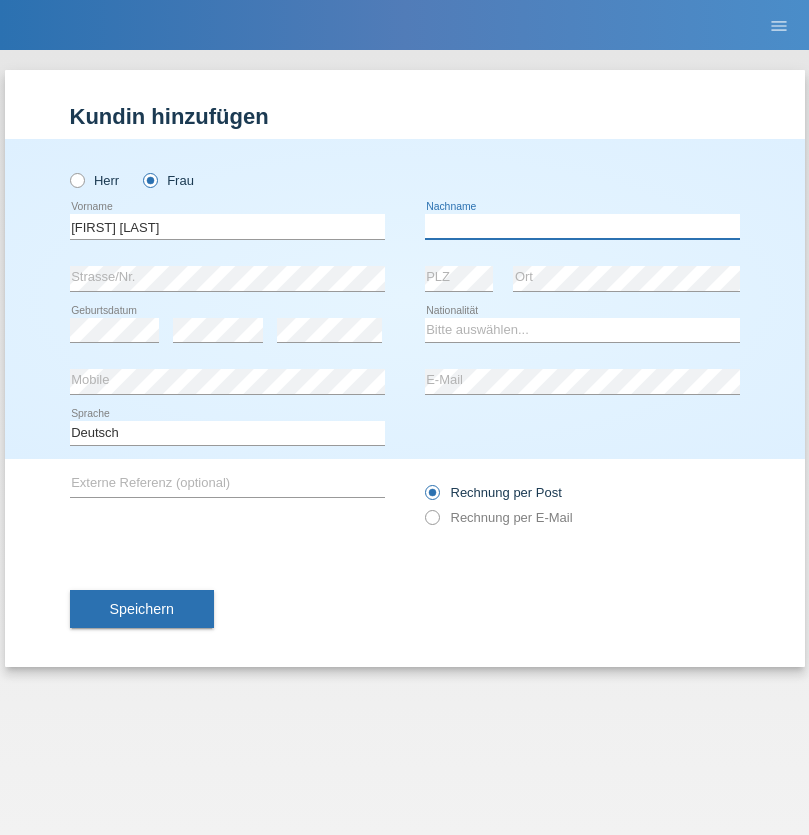 click at bounding box center [582, 226] 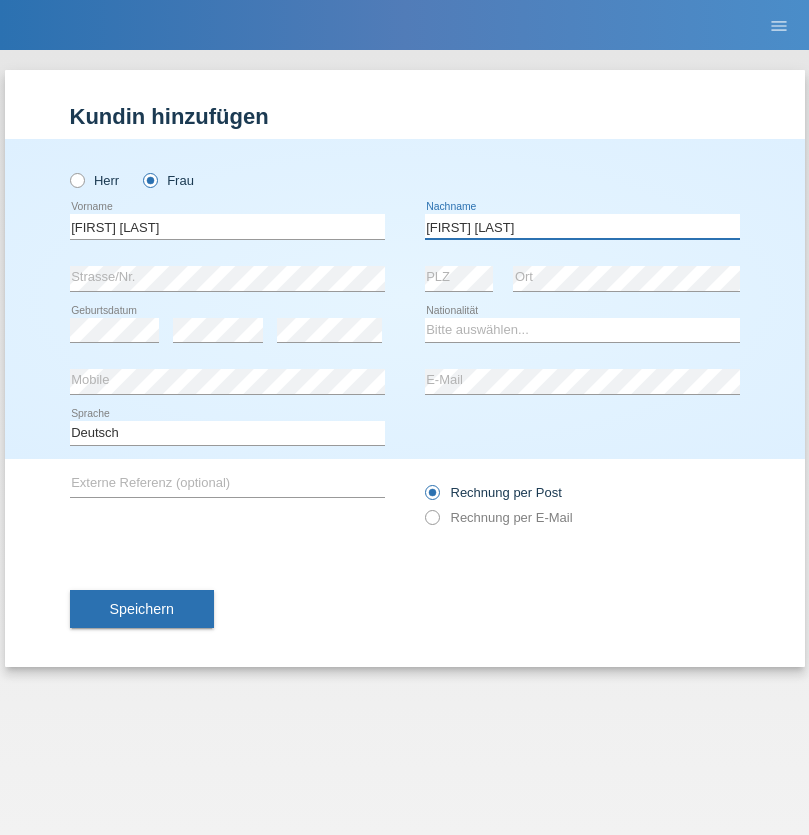 type on "[FIRST] [LAST]" 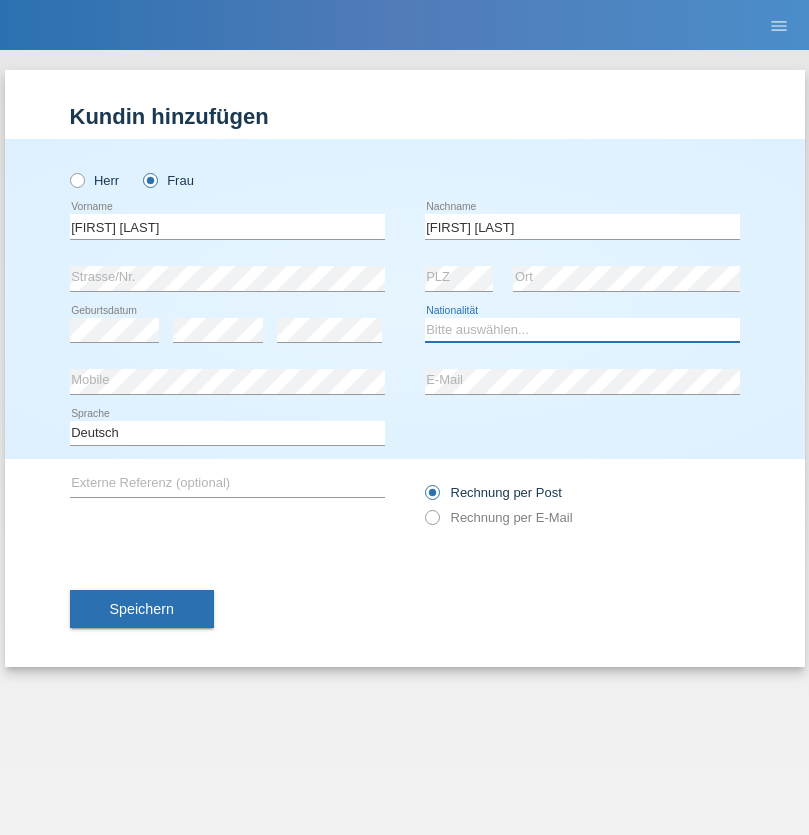 select on "CH" 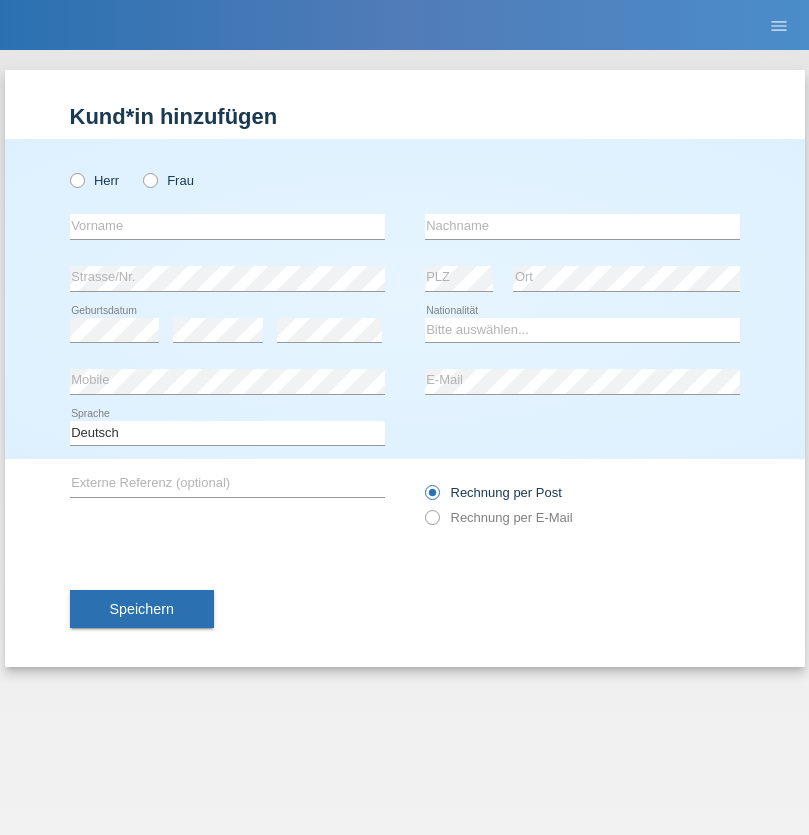 scroll, scrollTop: 0, scrollLeft: 0, axis: both 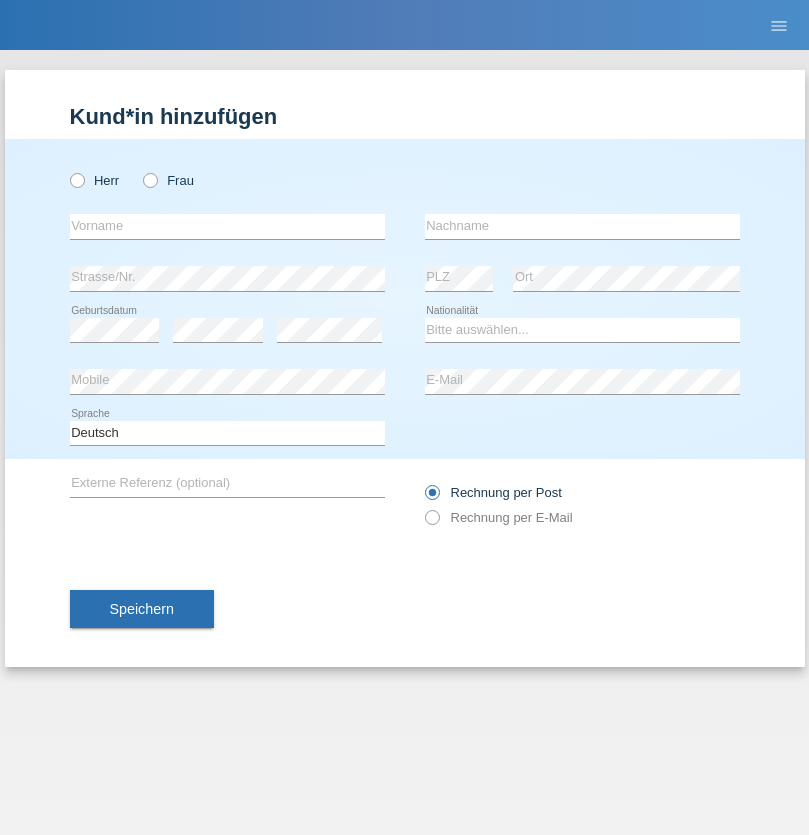 radio on "true" 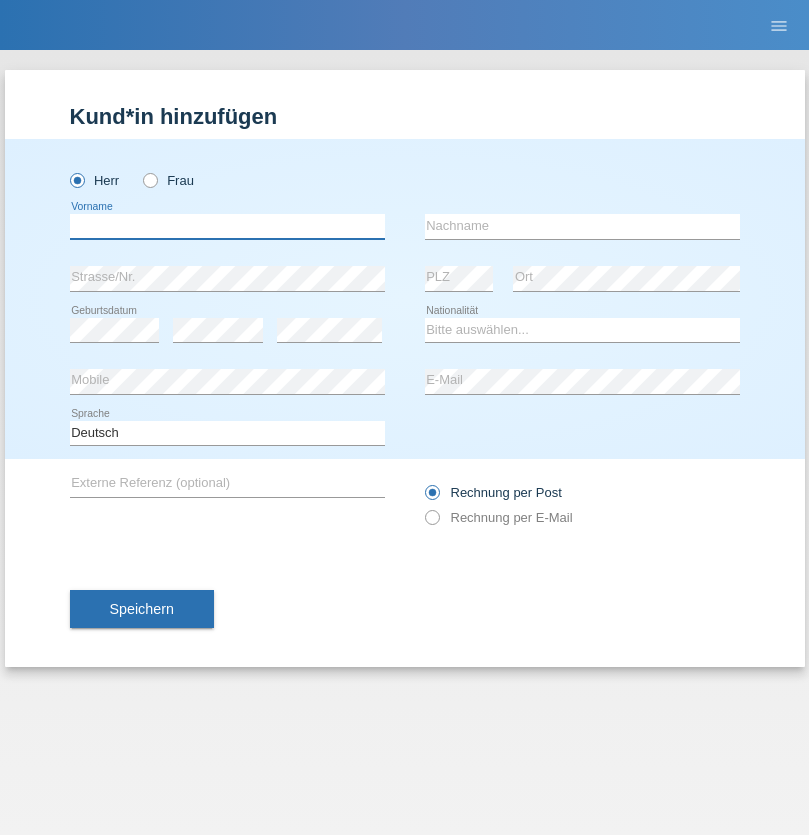 click at bounding box center [227, 226] 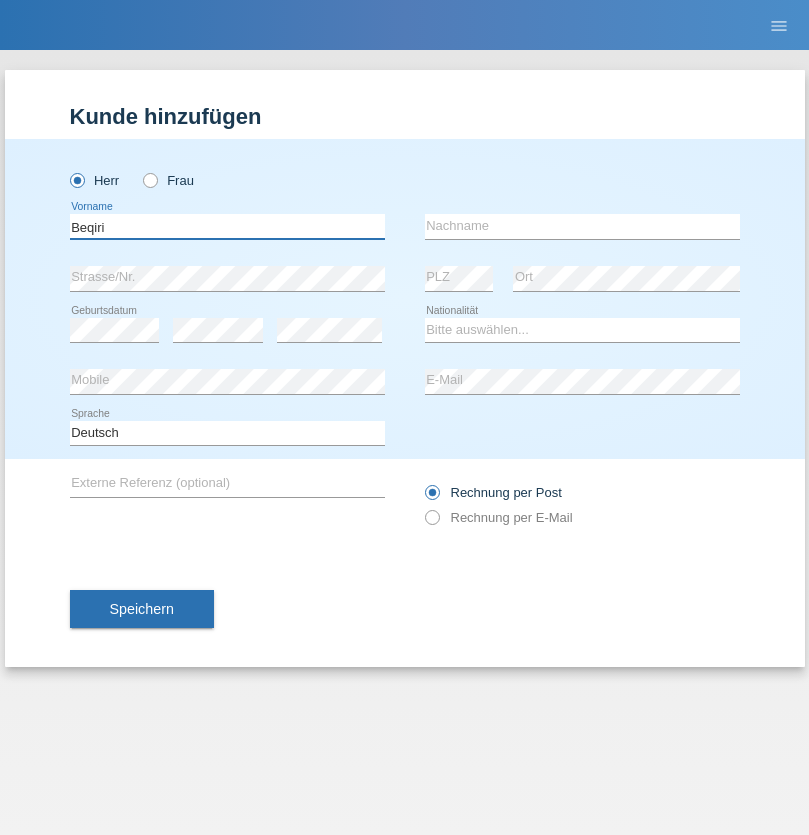 type on "Beqiri" 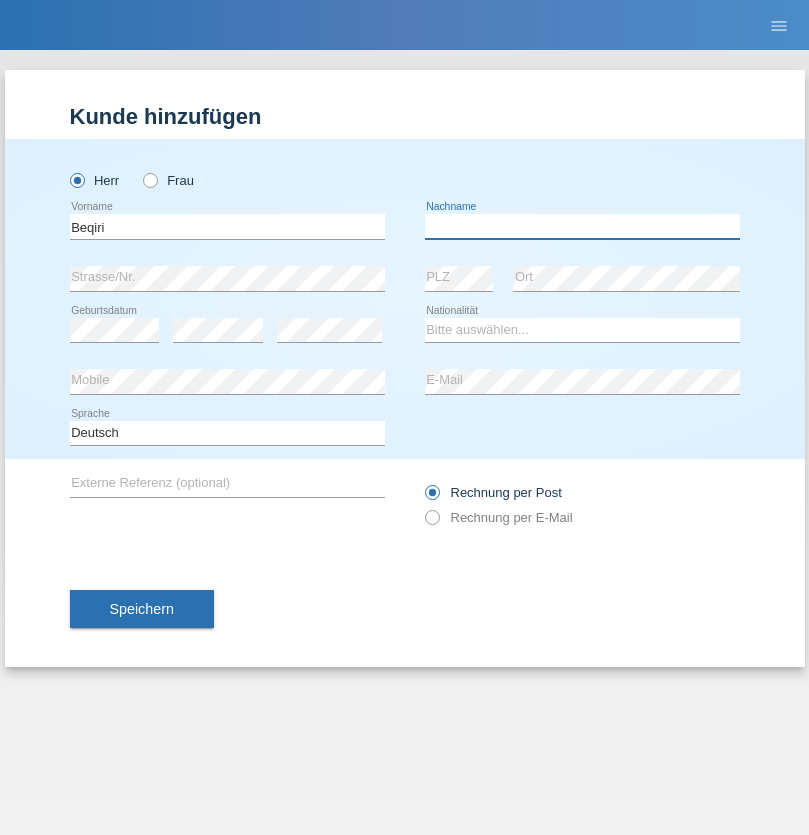 click at bounding box center (582, 226) 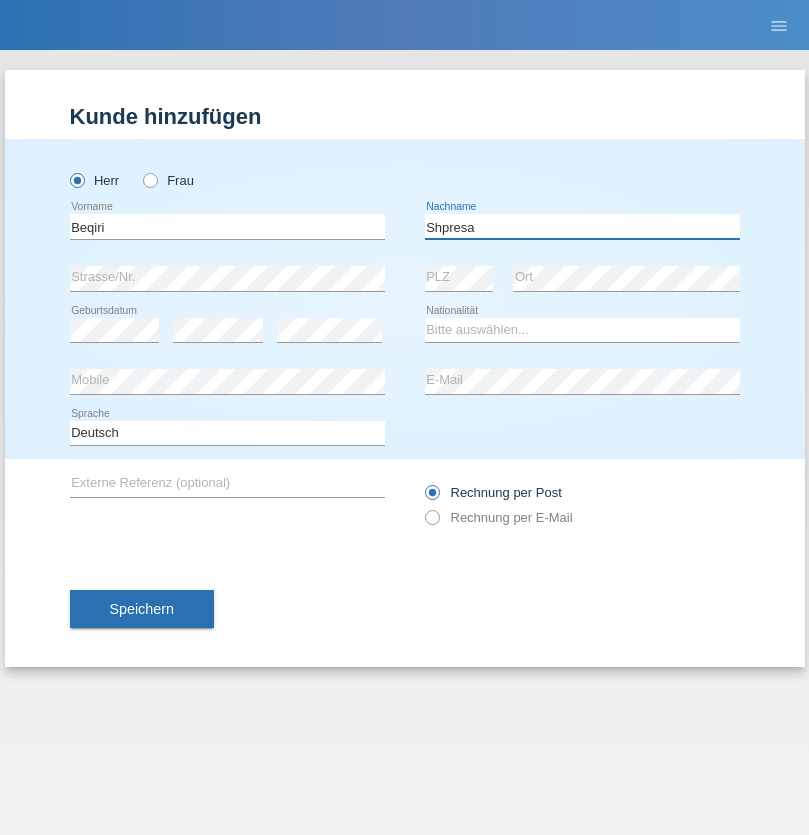 type on "Shpresa" 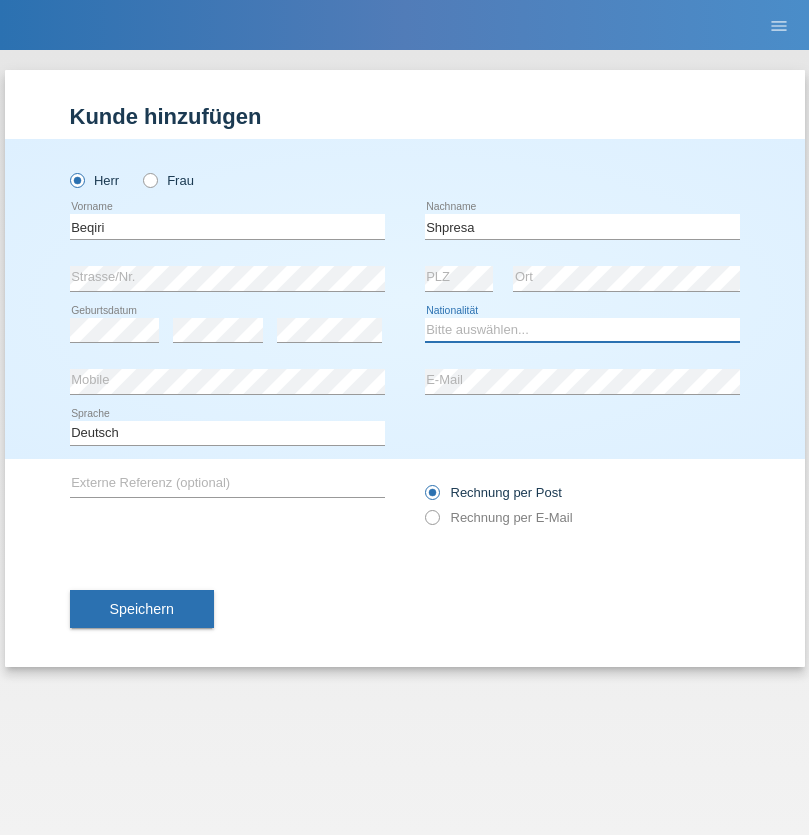 select on "XK" 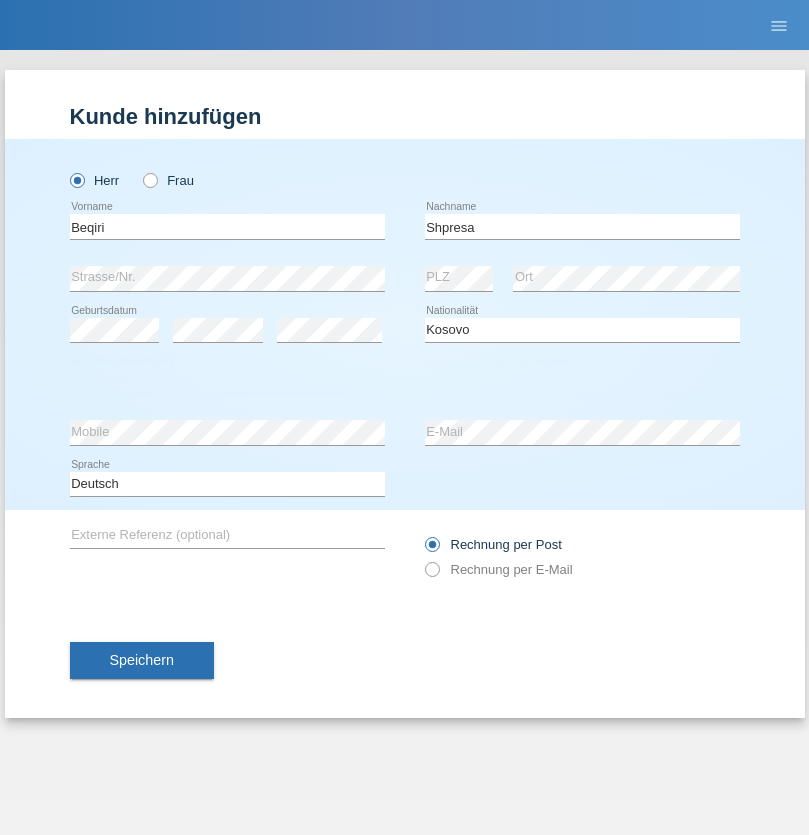 select on "C" 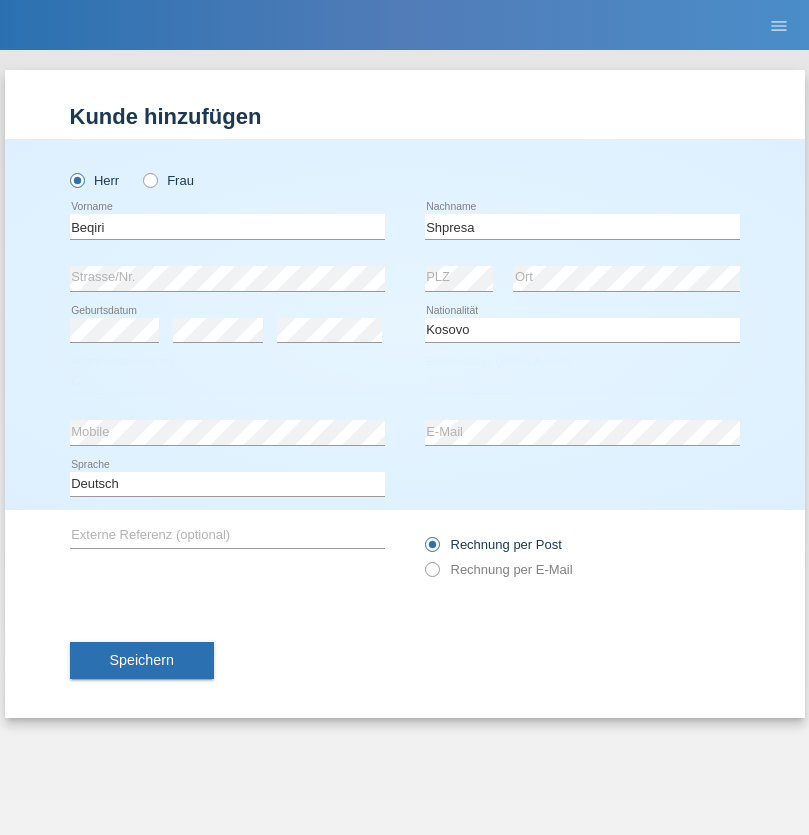 select on "08" 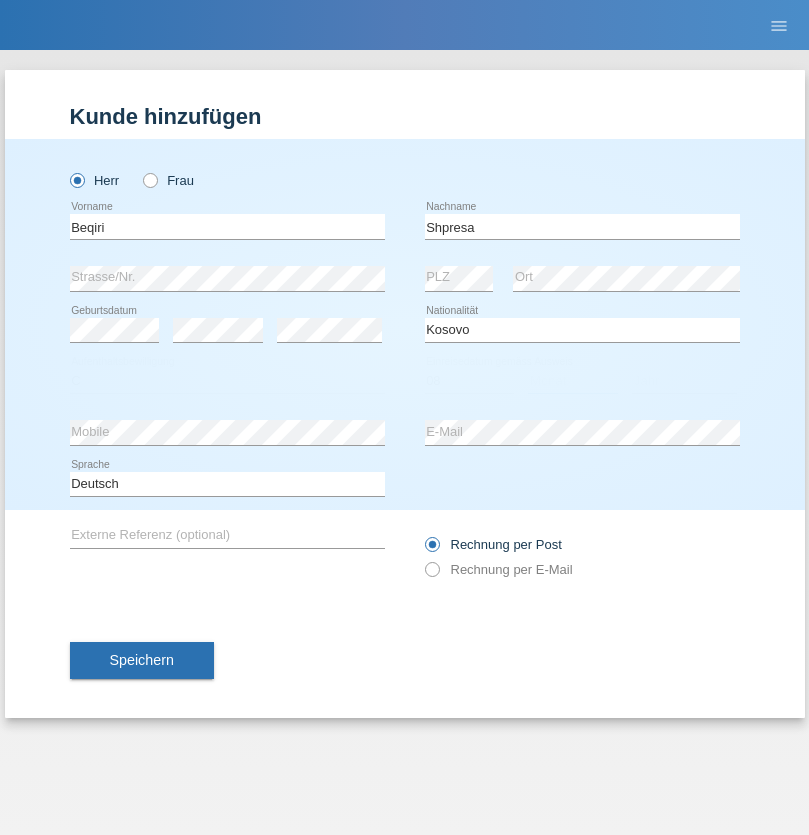 select on "02" 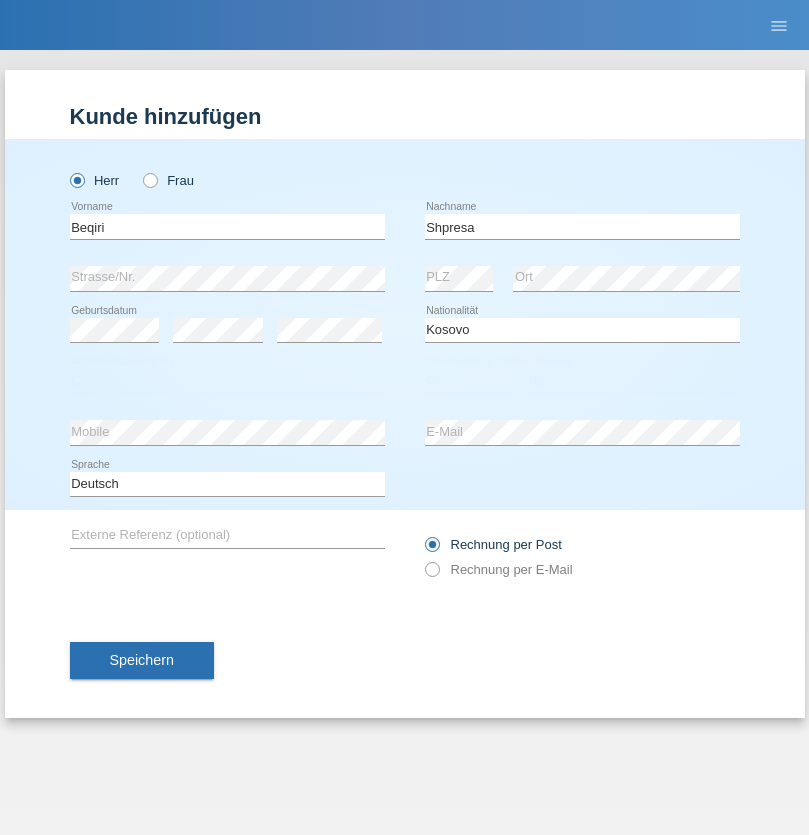 select on "1979" 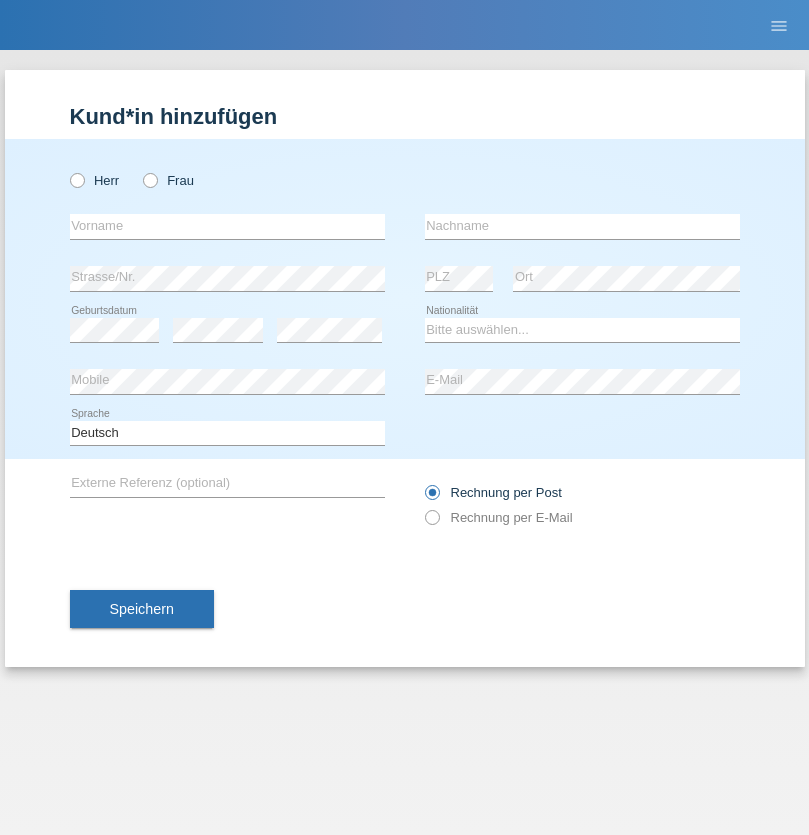 scroll, scrollTop: 0, scrollLeft: 0, axis: both 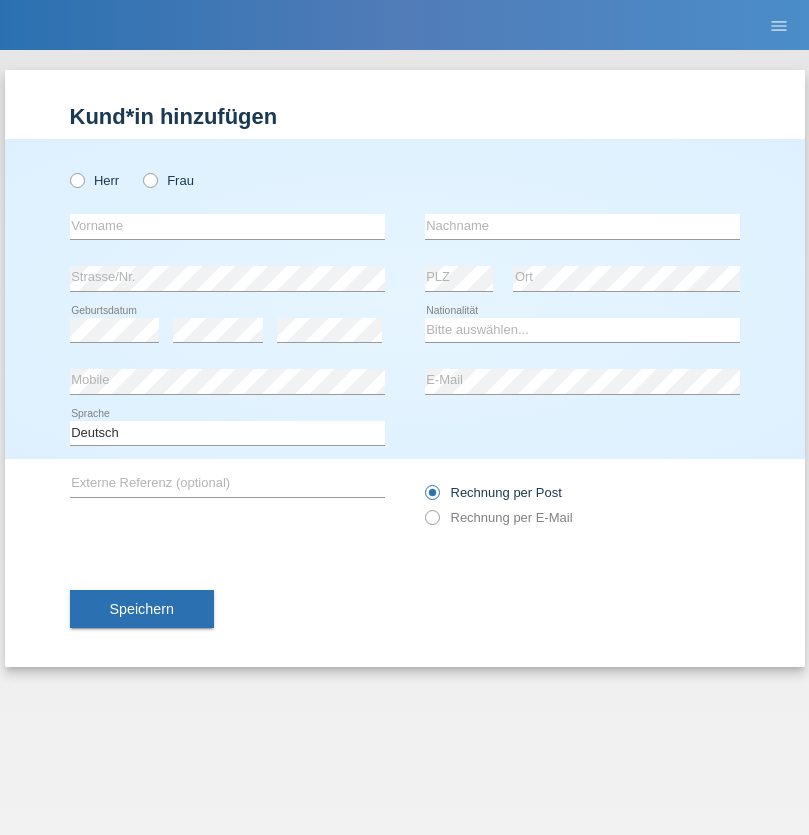 radio on "true" 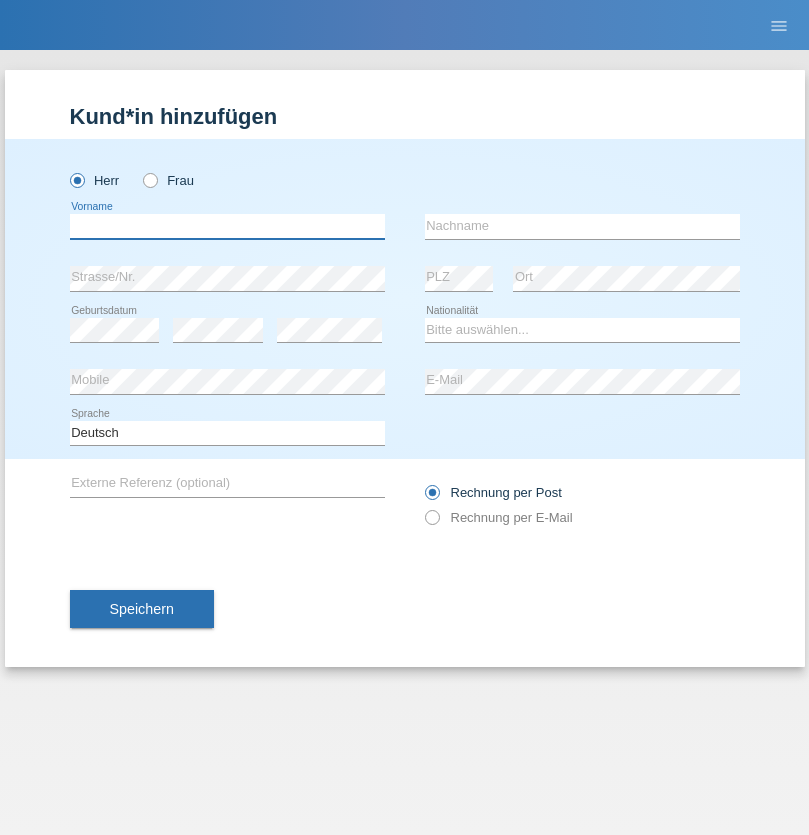 click at bounding box center [227, 226] 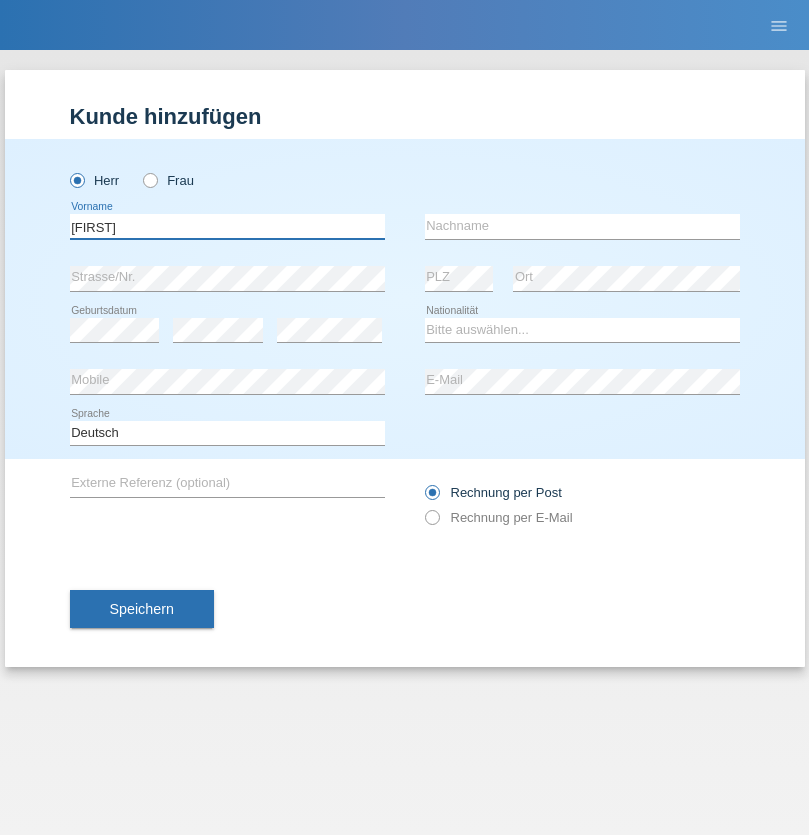 type on "[FIRST]" 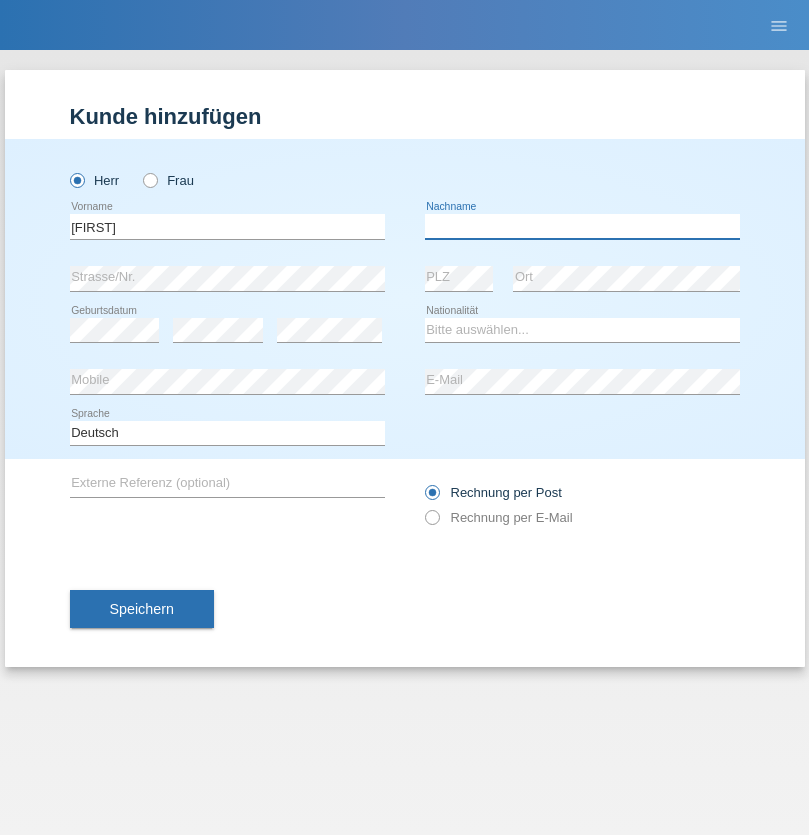 click at bounding box center (582, 226) 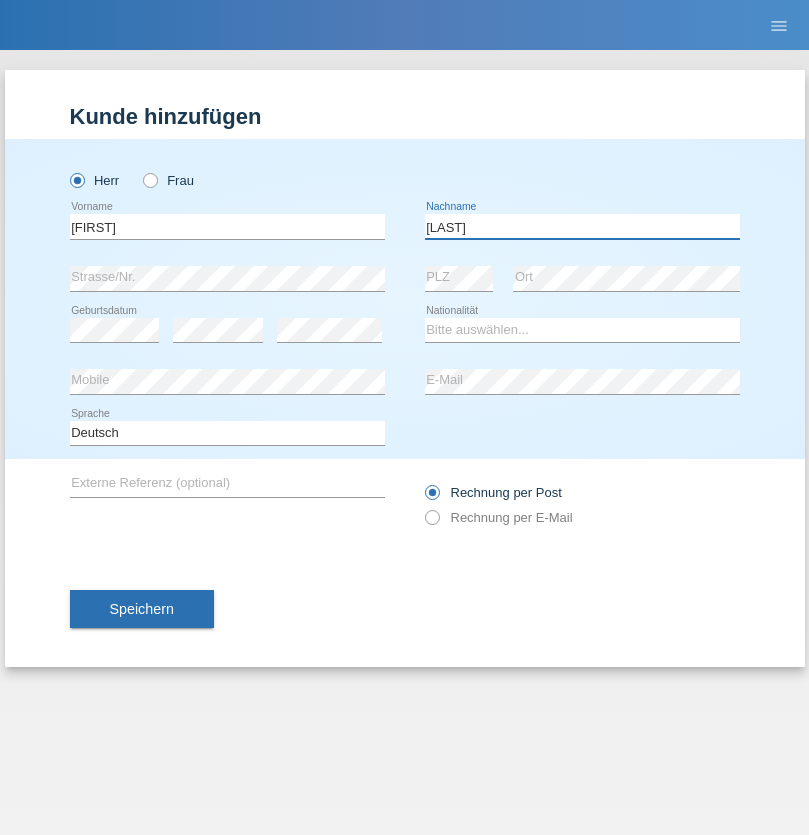 type on "[LAST]" 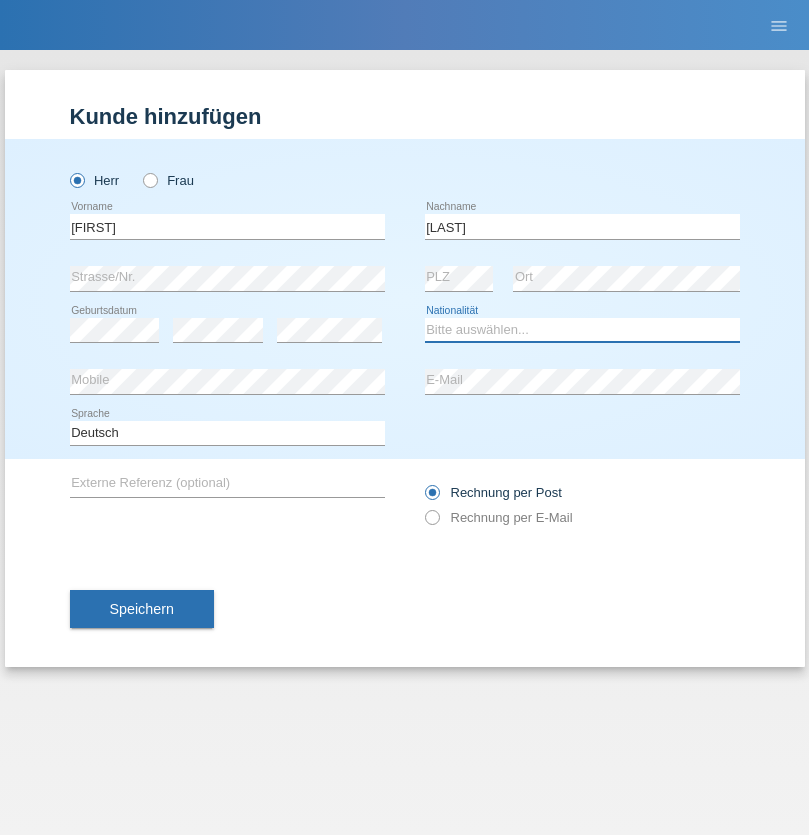 select on "CH" 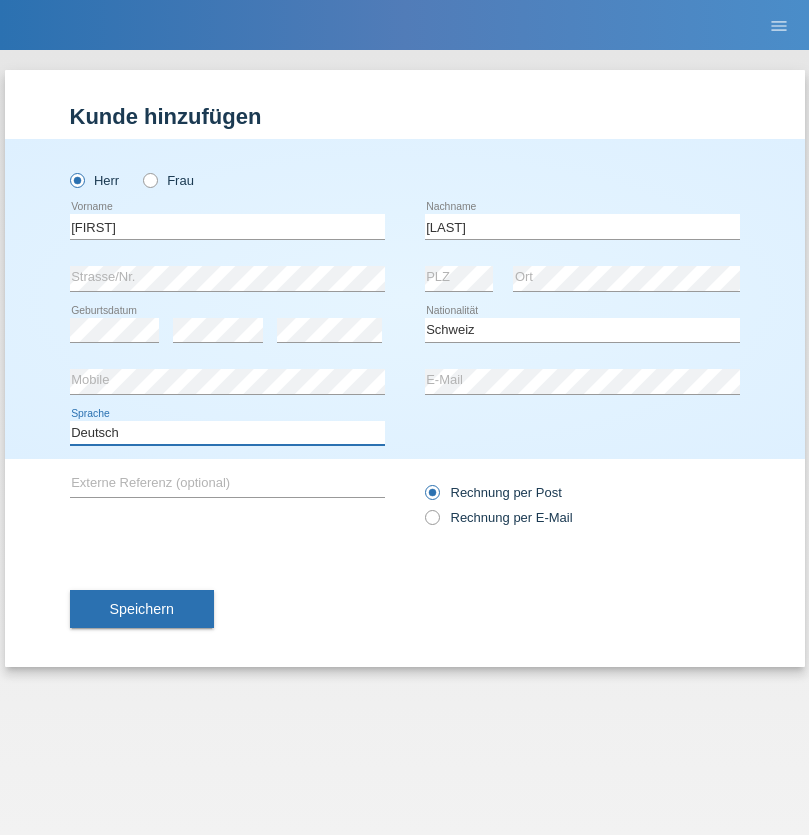 select on "en" 